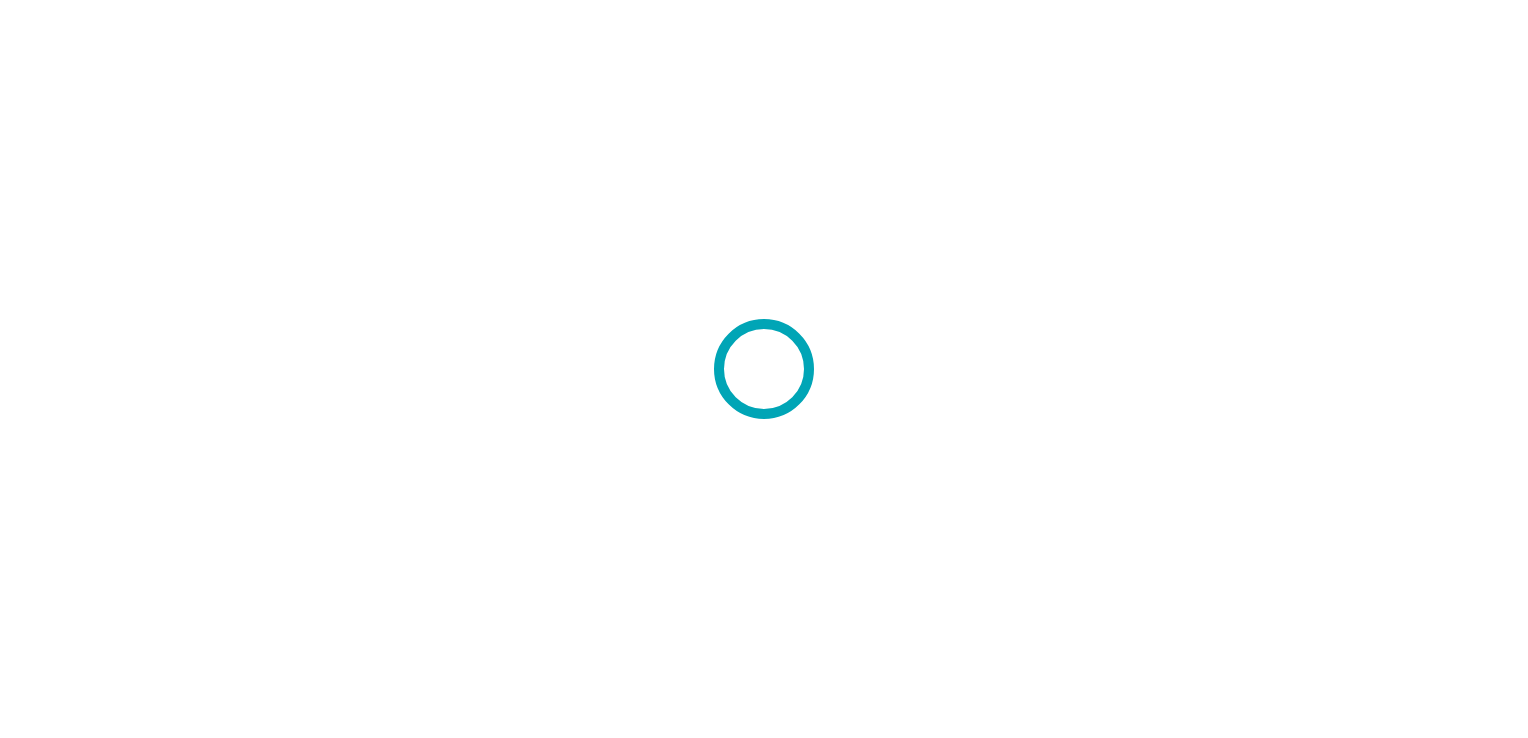scroll, scrollTop: 0, scrollLeft: 0, axis: both 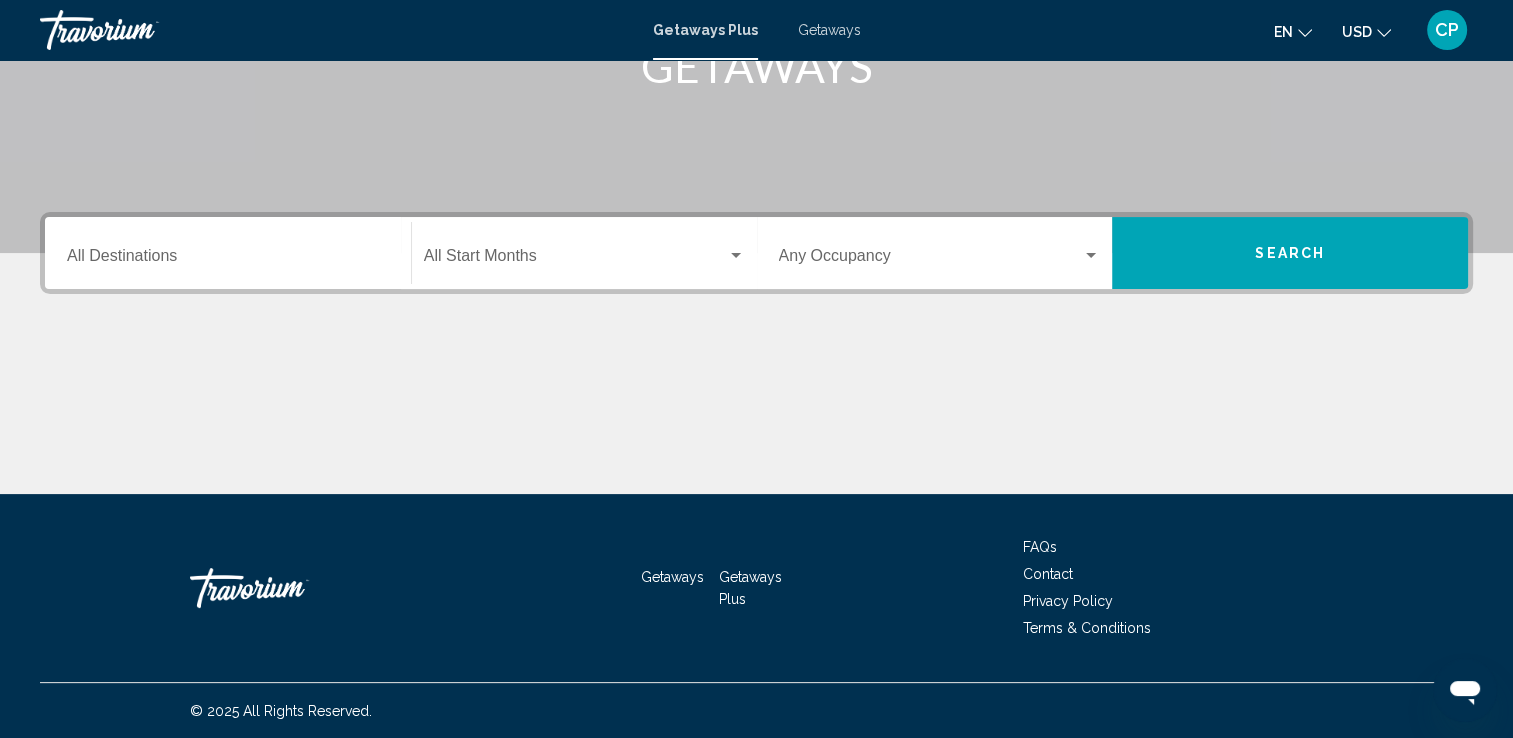 click at bounding box center [575, 260] 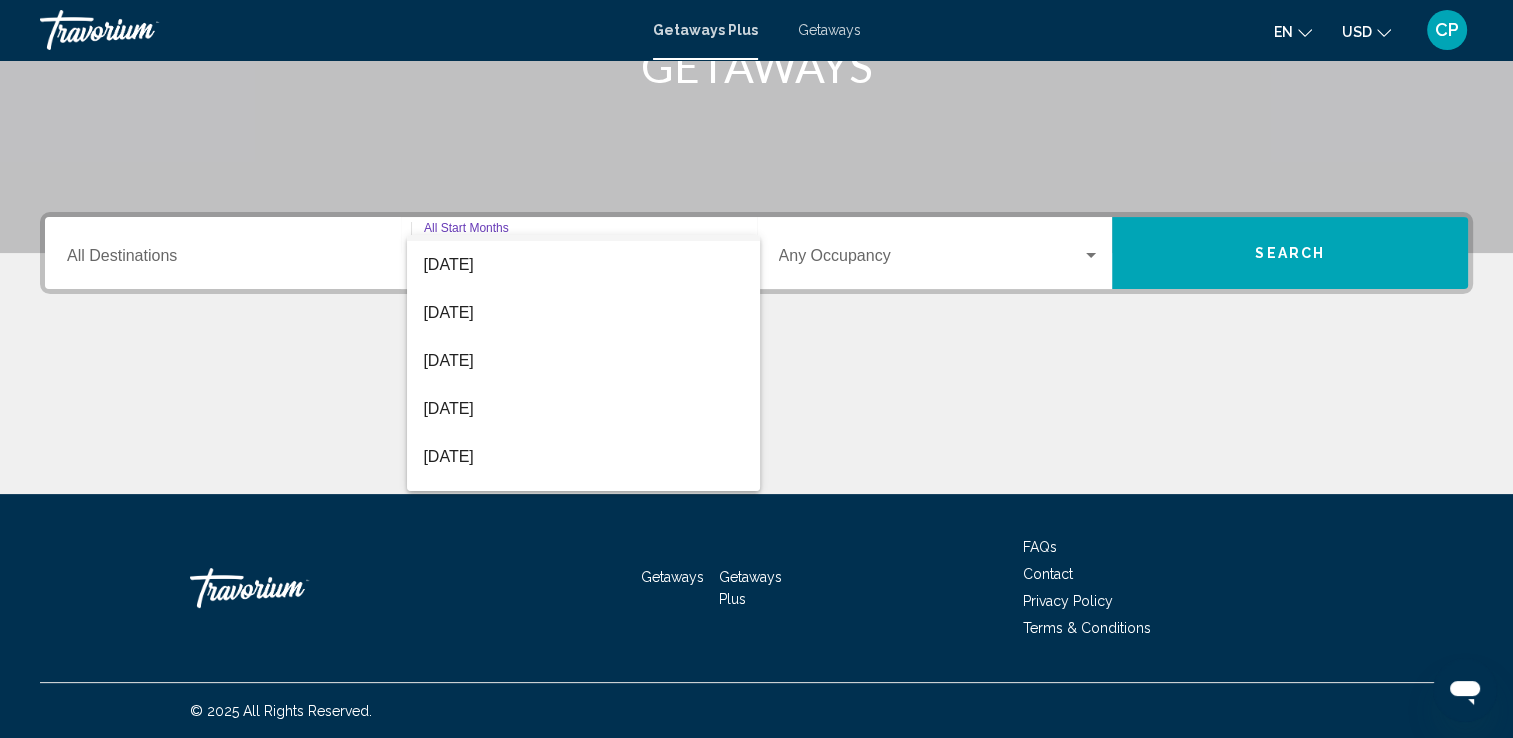 scroll, scrollTop: 171, scrollLeft: 0, axis: vertical 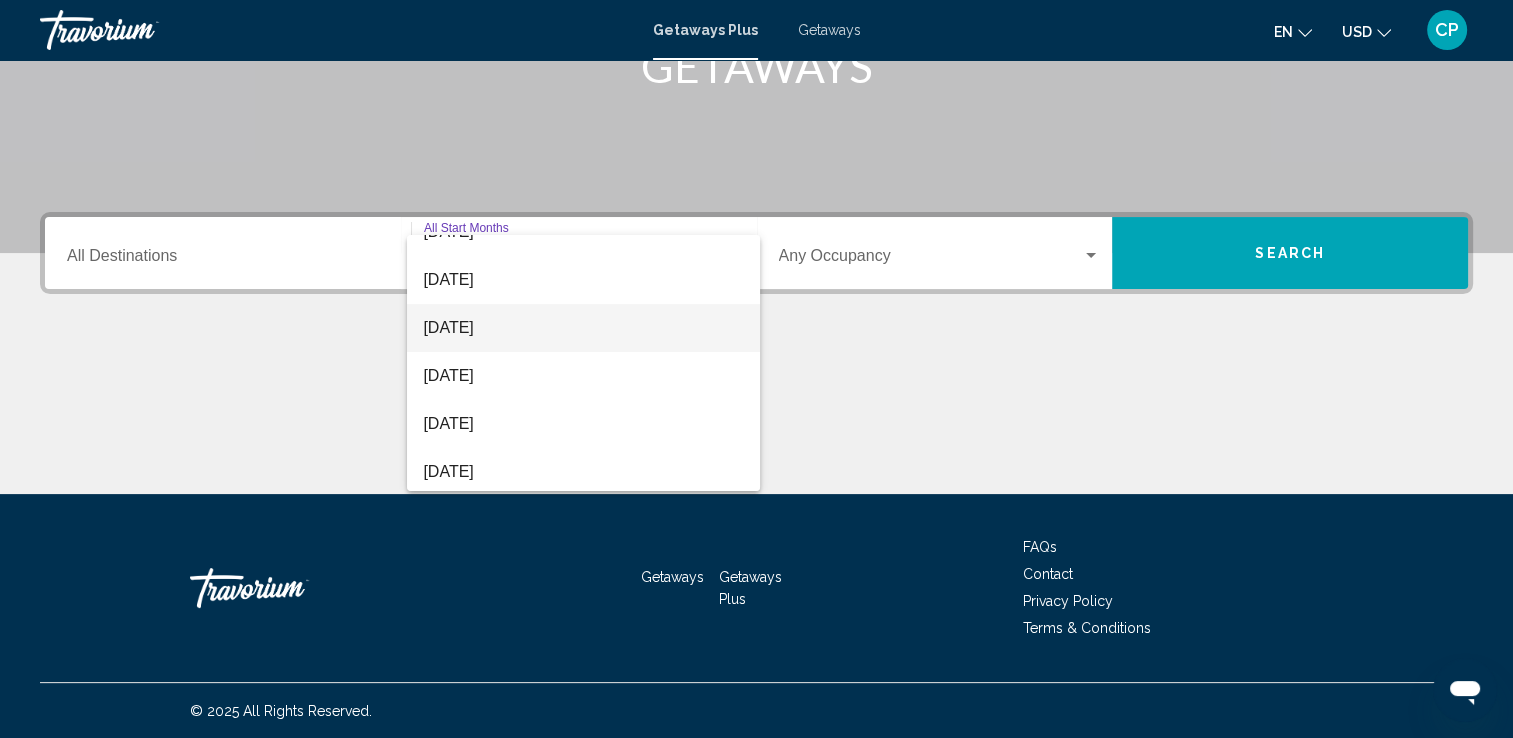 click on "[DATE]" at bounding box center [583, 328] 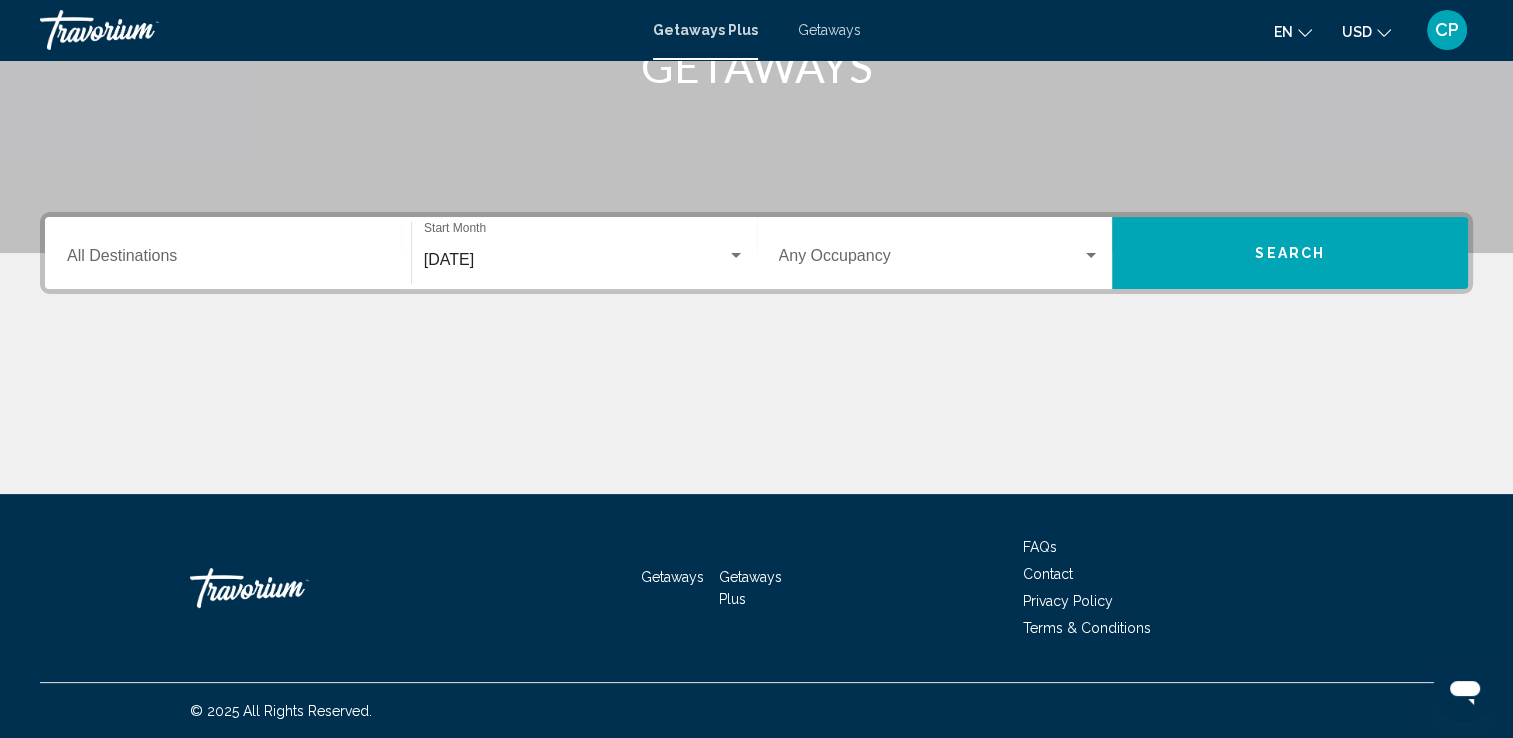 click on "Occupancy Any Occupancy" at bounding box center (940, 253) 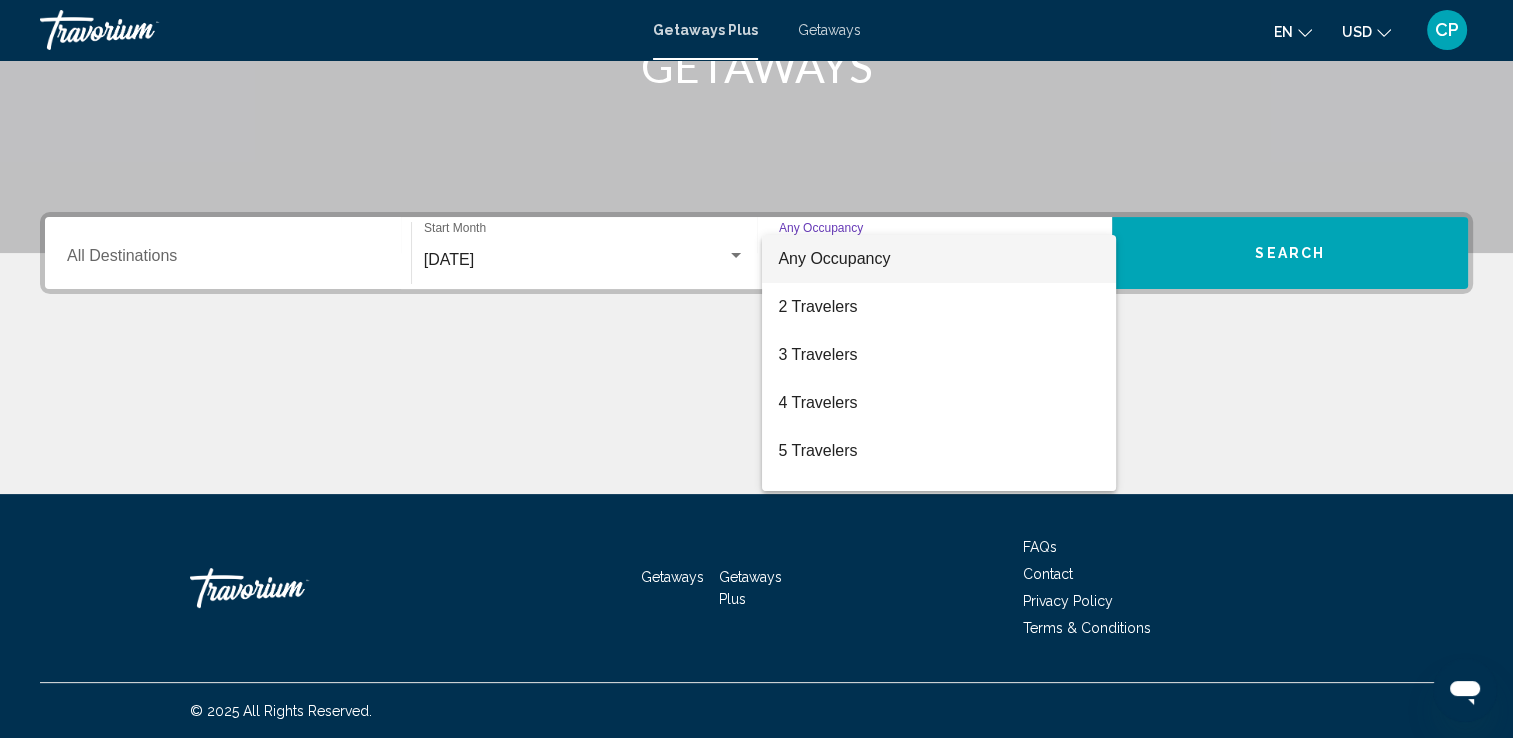 click at bounding box center (756, 369) 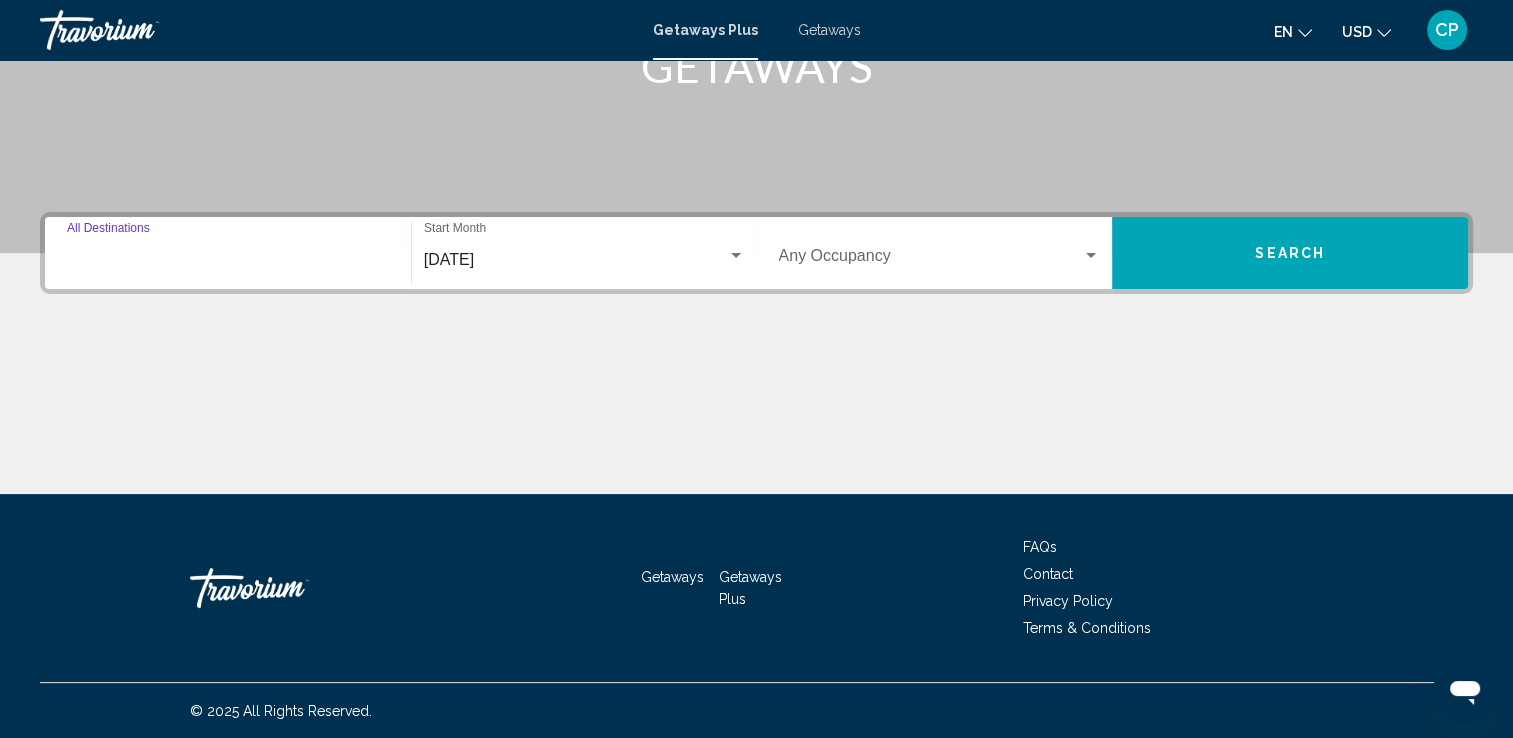 click on "Destination All Destinations" at bounding box center [228, 260] 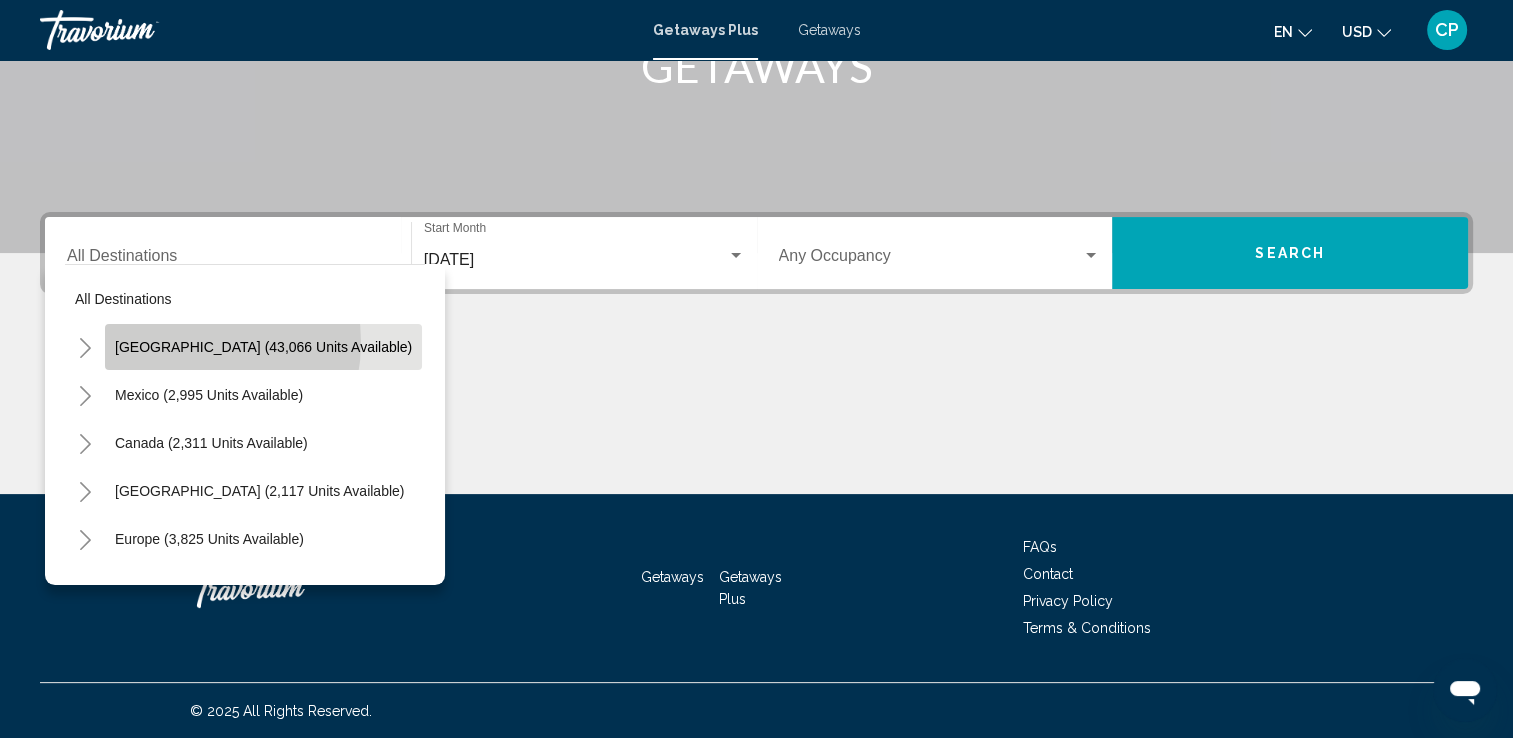 click on "[GEOGRAPHIC_DATA] (43,066 units available)" 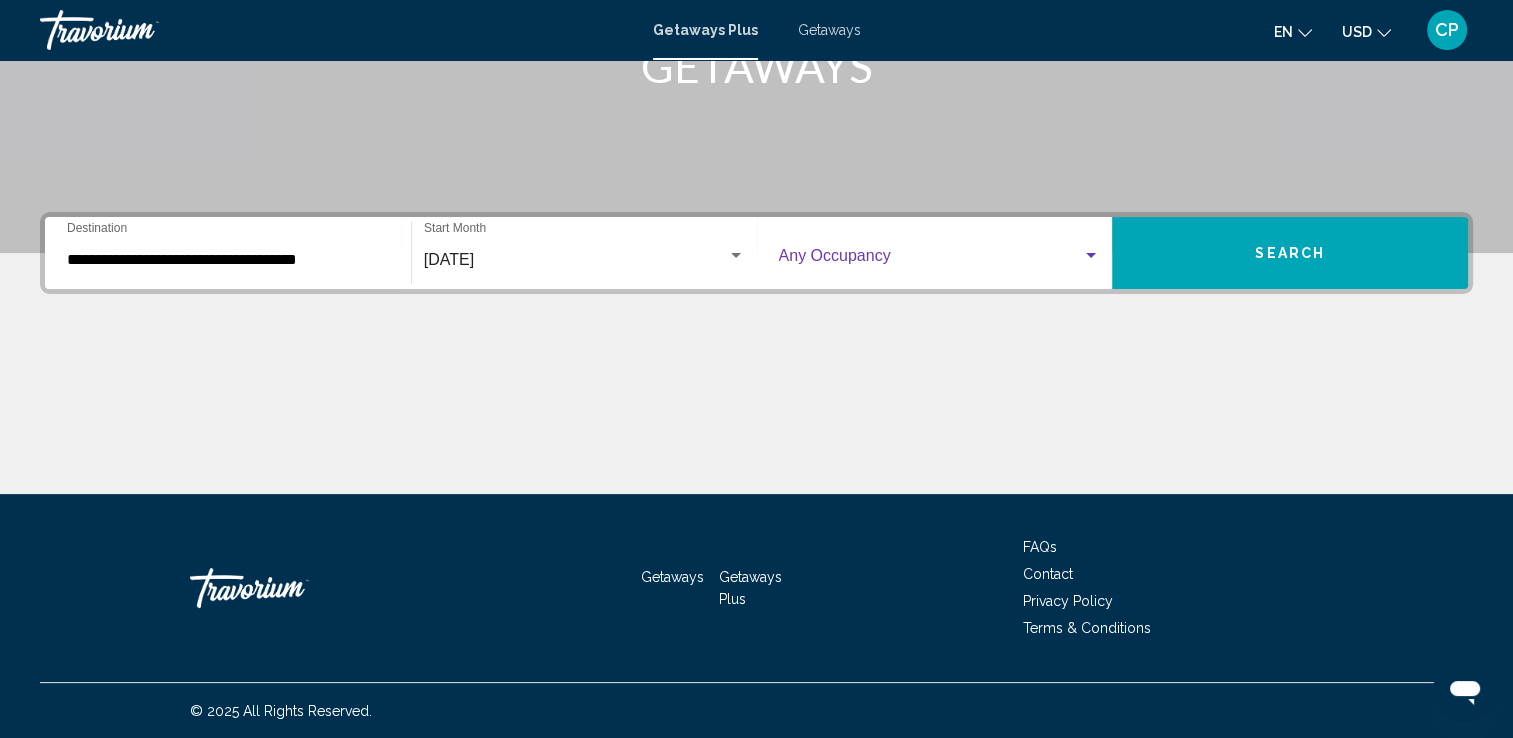 click at bounding box center [931, 260] 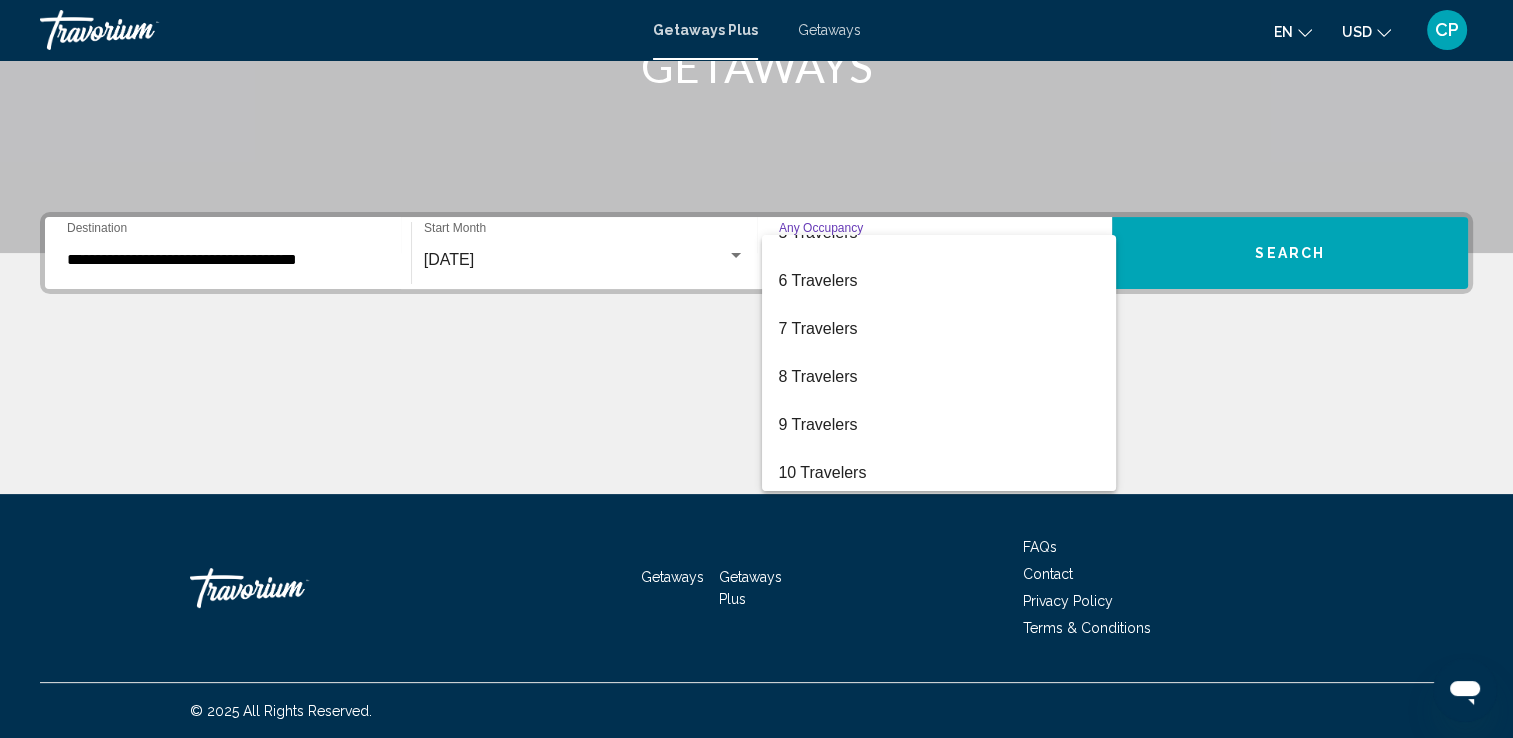 scroll, scrollTop: 224, scrollLeft: 0, axis: vertical 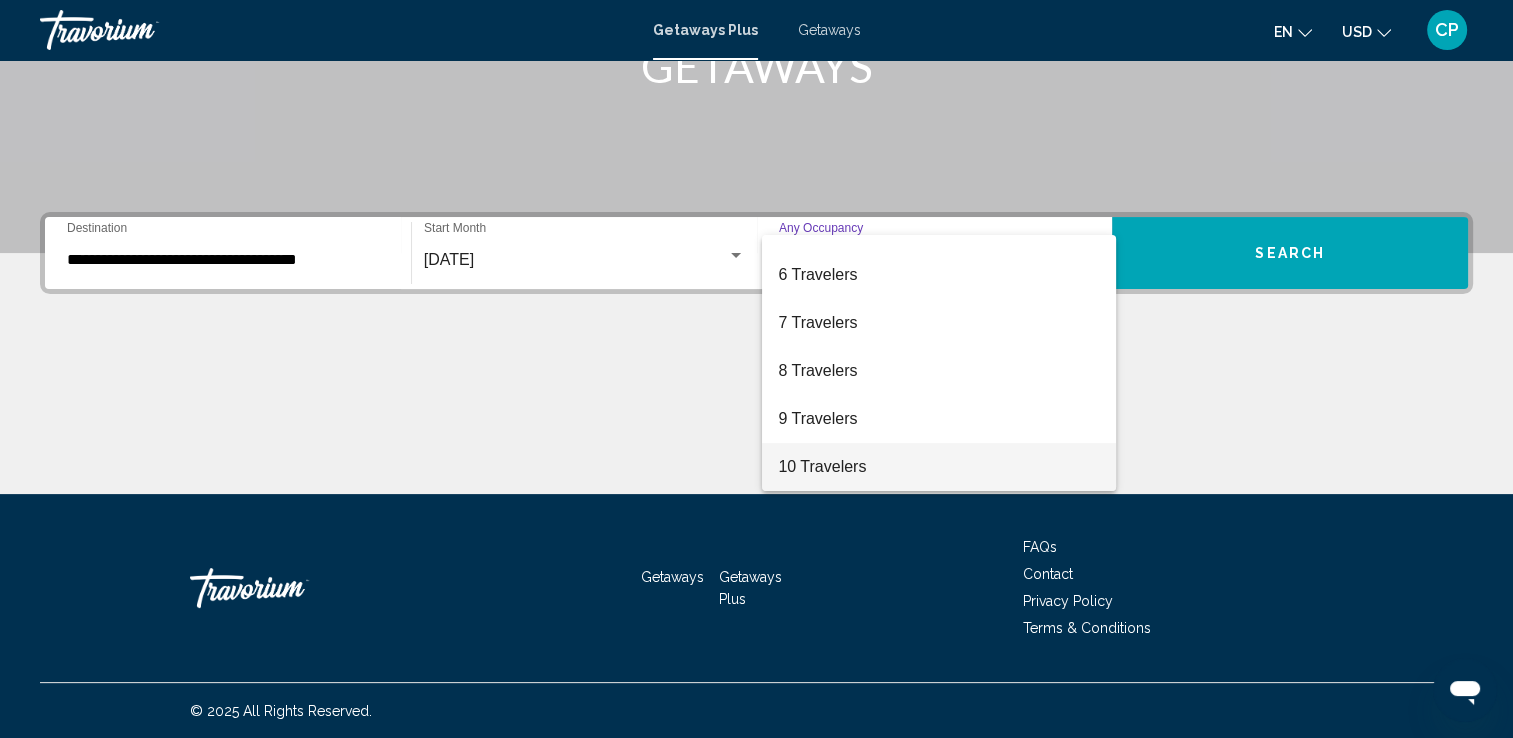 click on "10 Travelers" at bounding box center (939, 467) 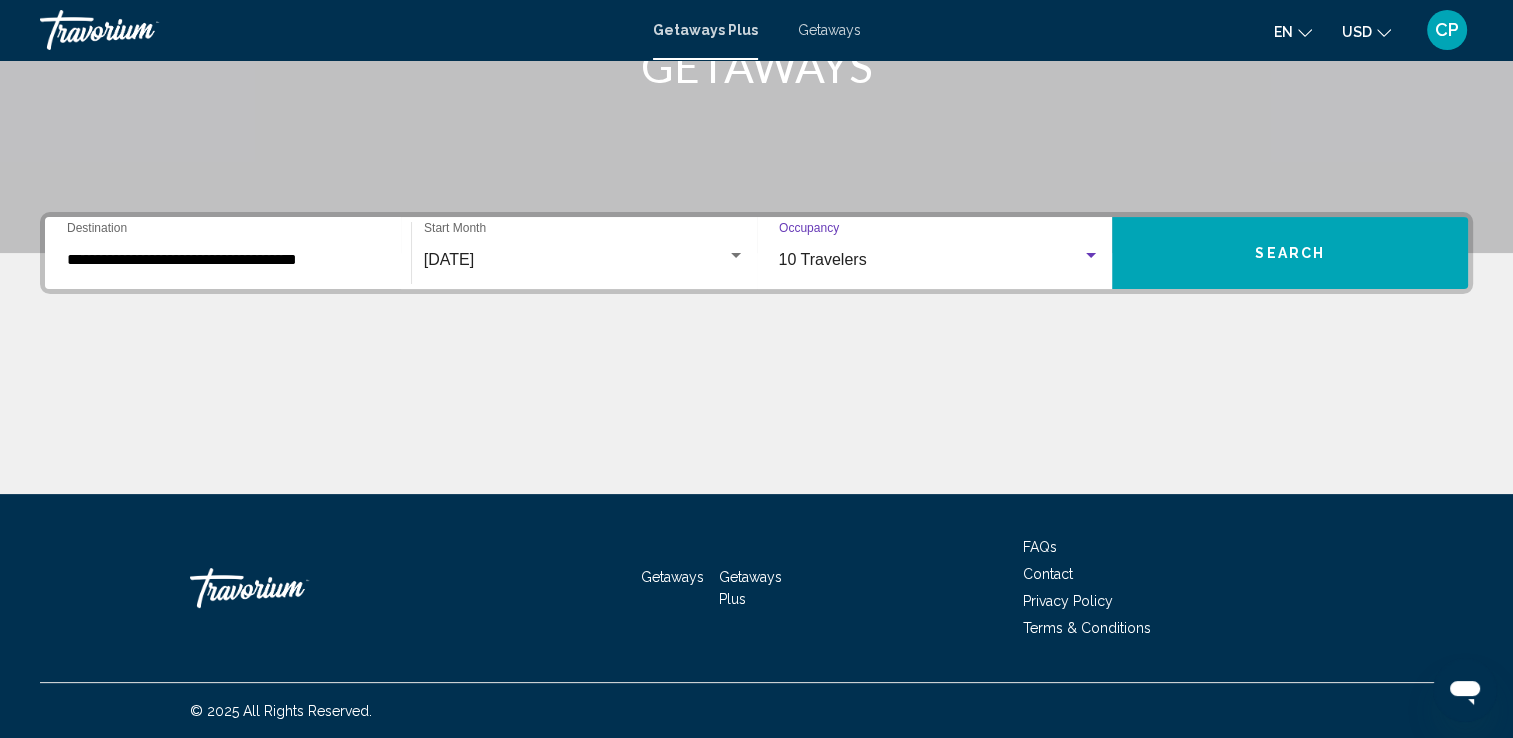 click on "Search" at bounding box center (1290, 253) 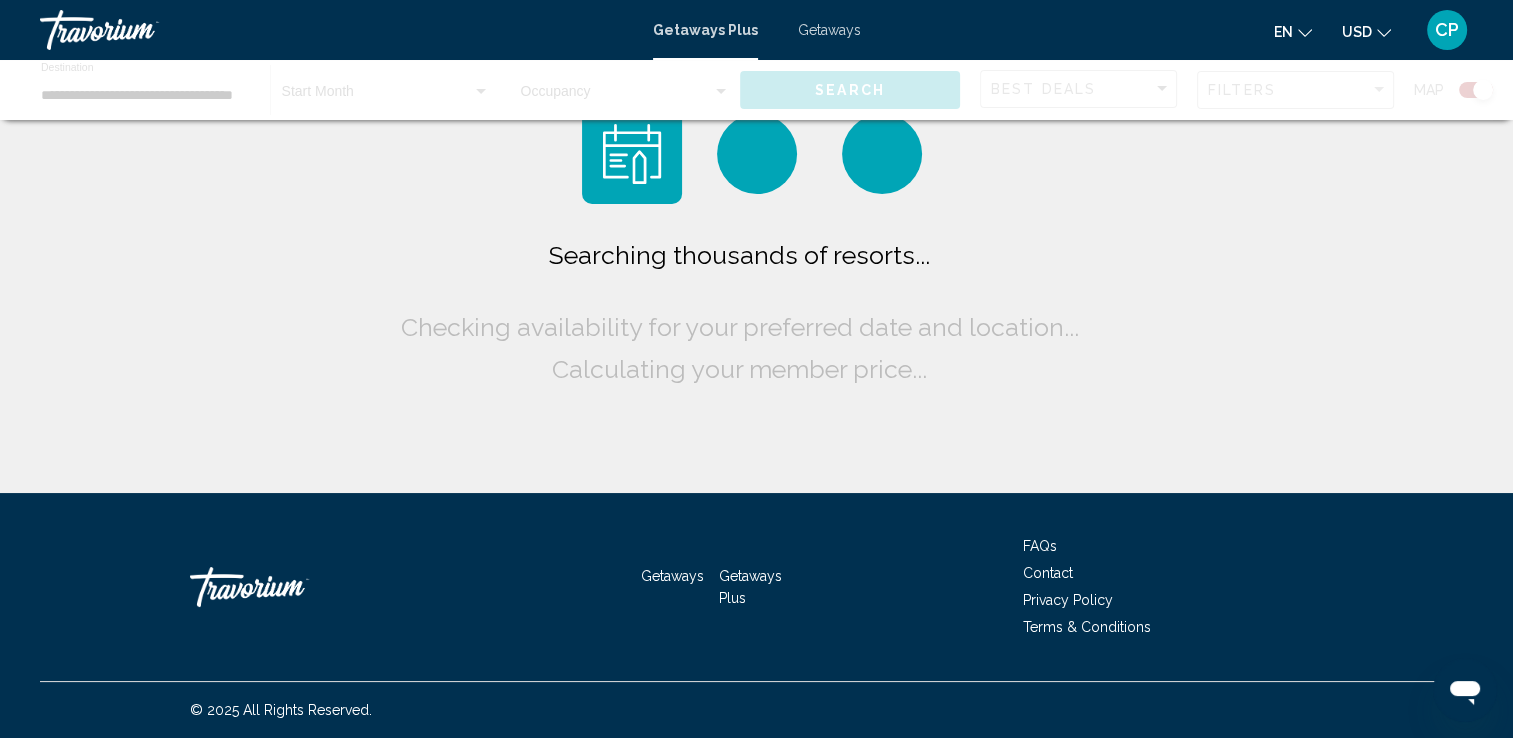 scroll, scrollTop: 0, scrollLeft: 0, axis: both 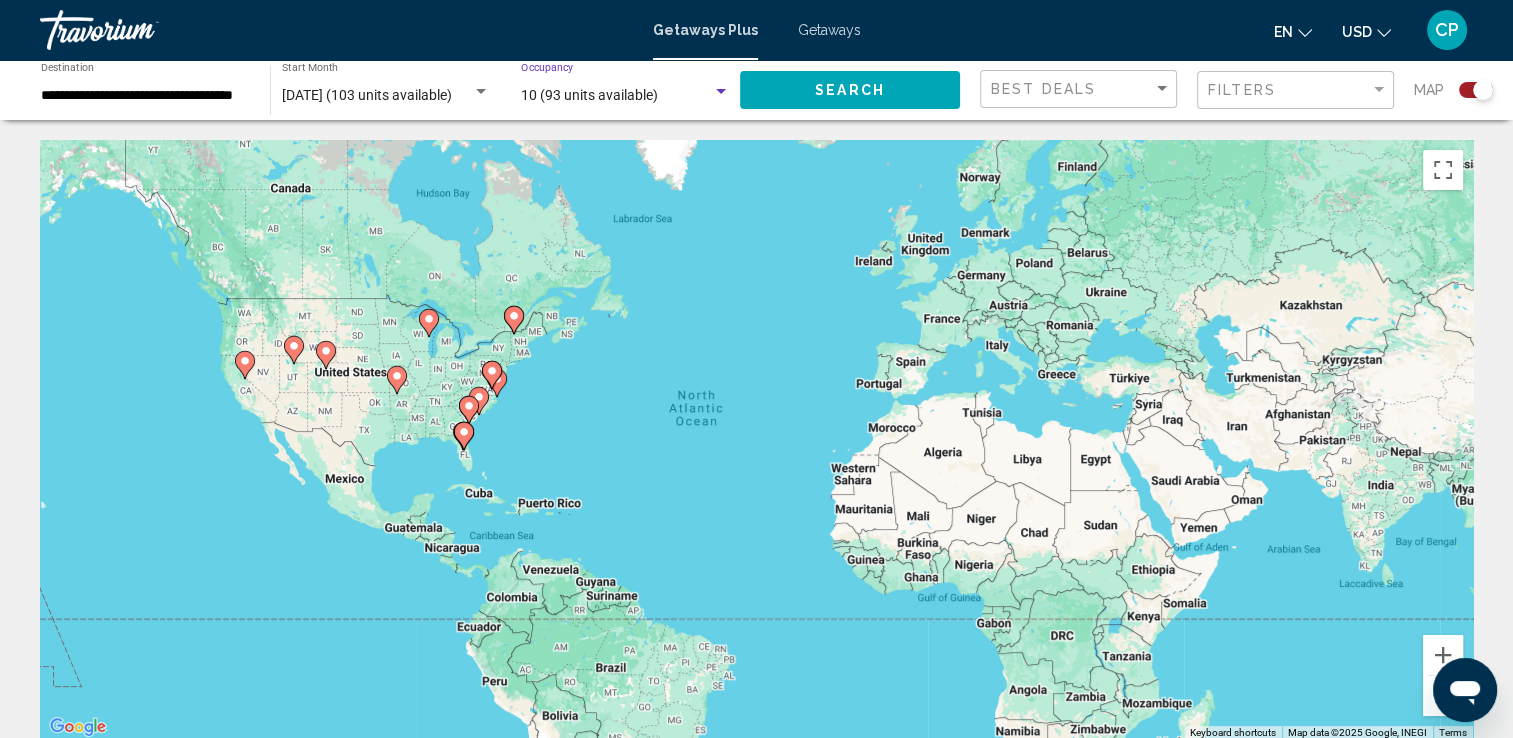 click on "10 (93 units available)" at bounding box center (589, 95) 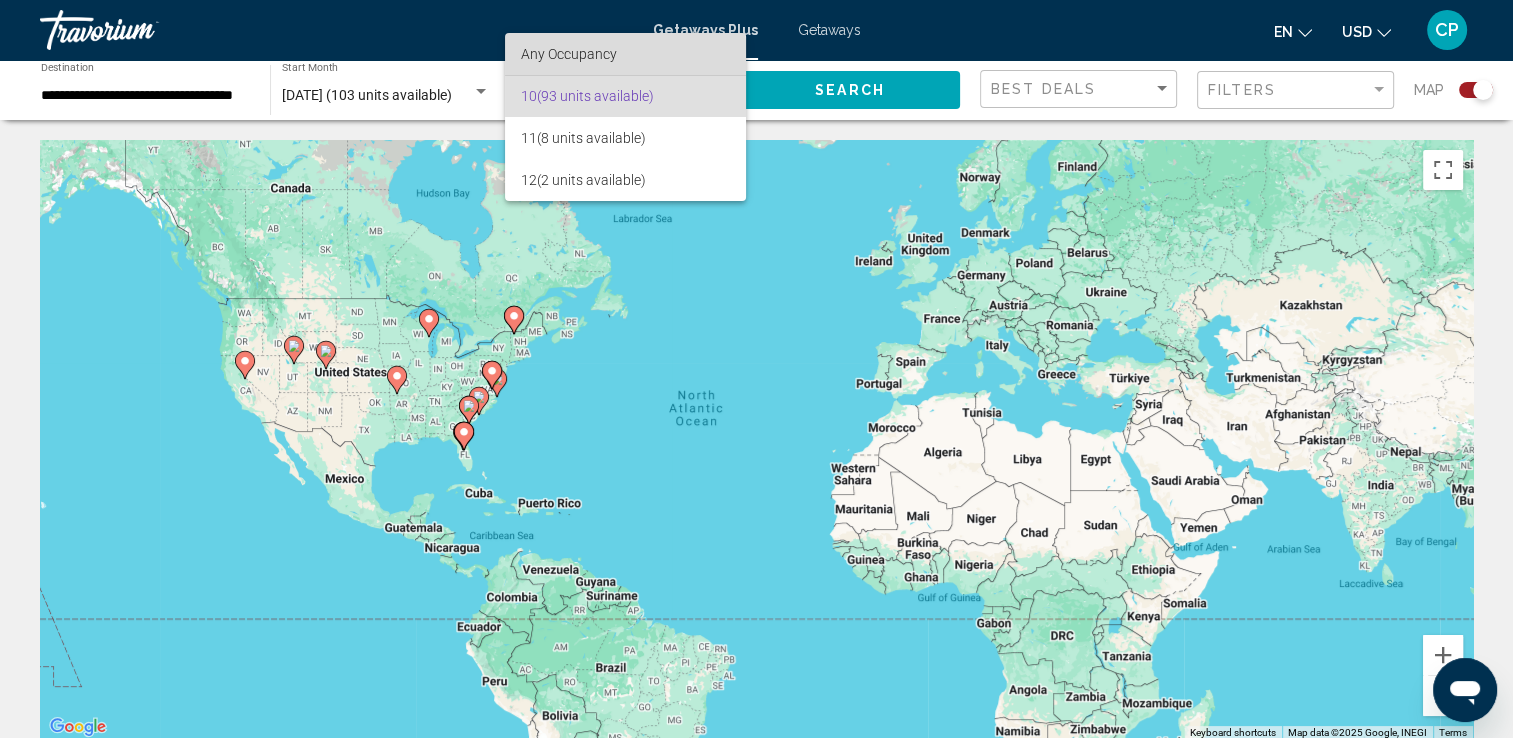 click on "Any Occupancy" at bounding box center [569, 54] 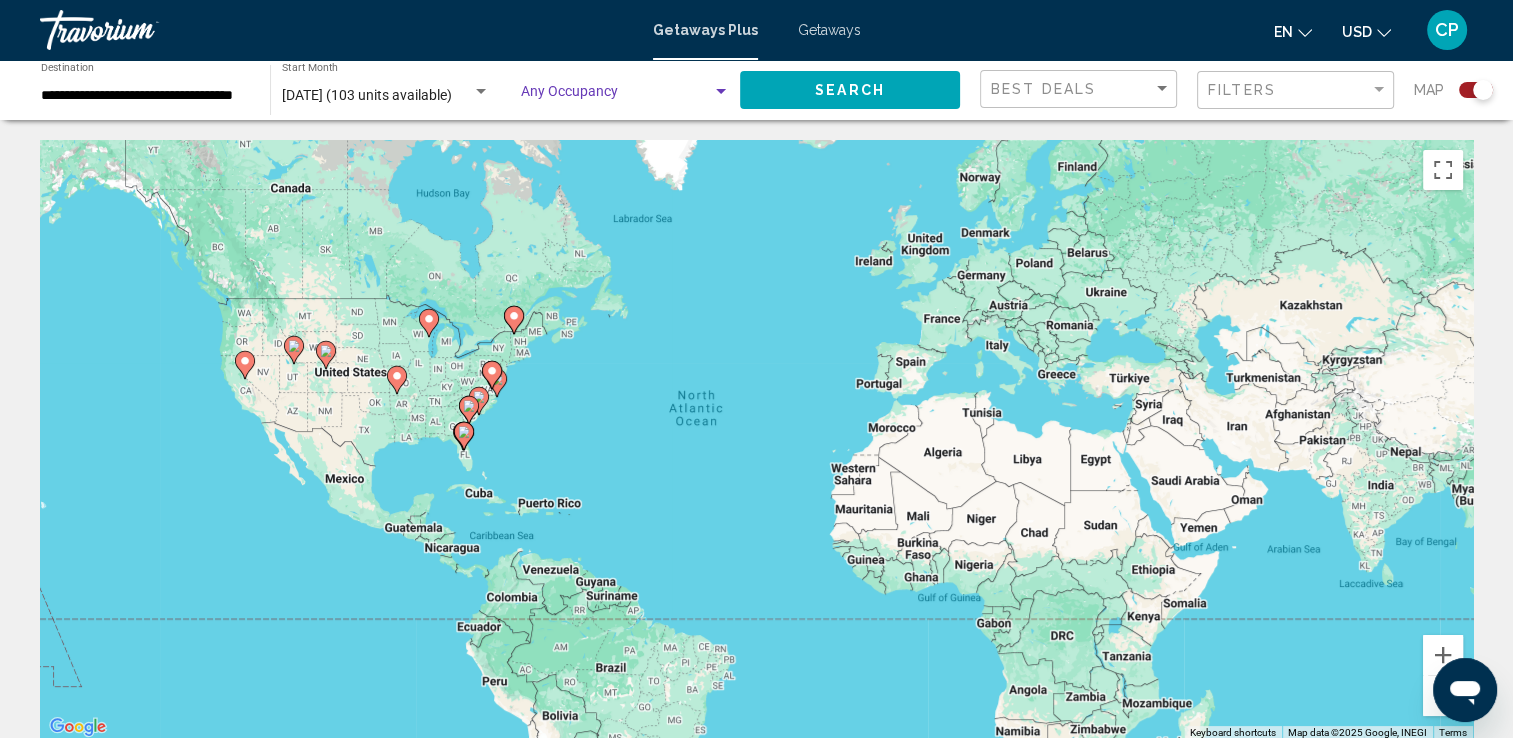 click at bounding box center [616, 96] 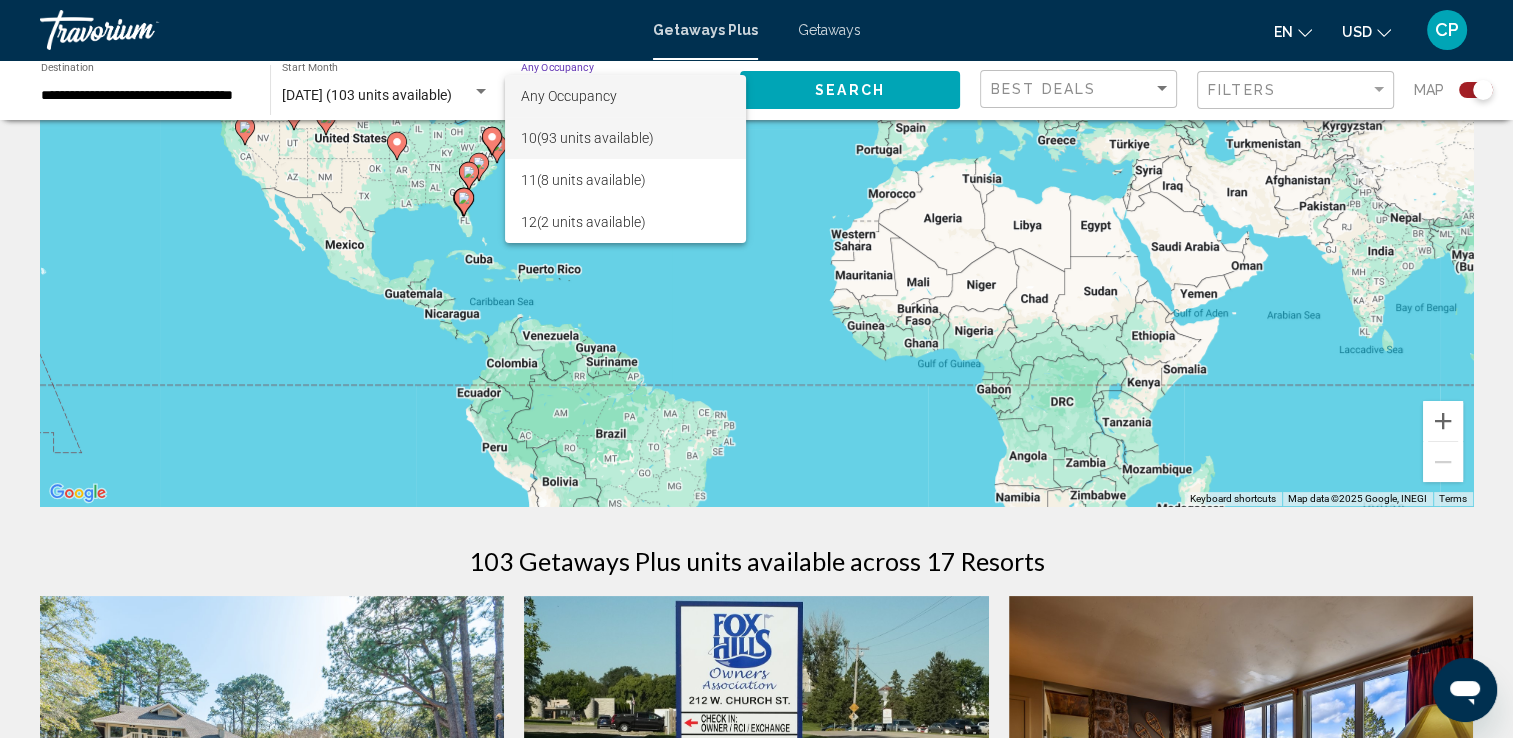 scroll, scrollTop: 231, scrollLeft: 0, axis: vertical 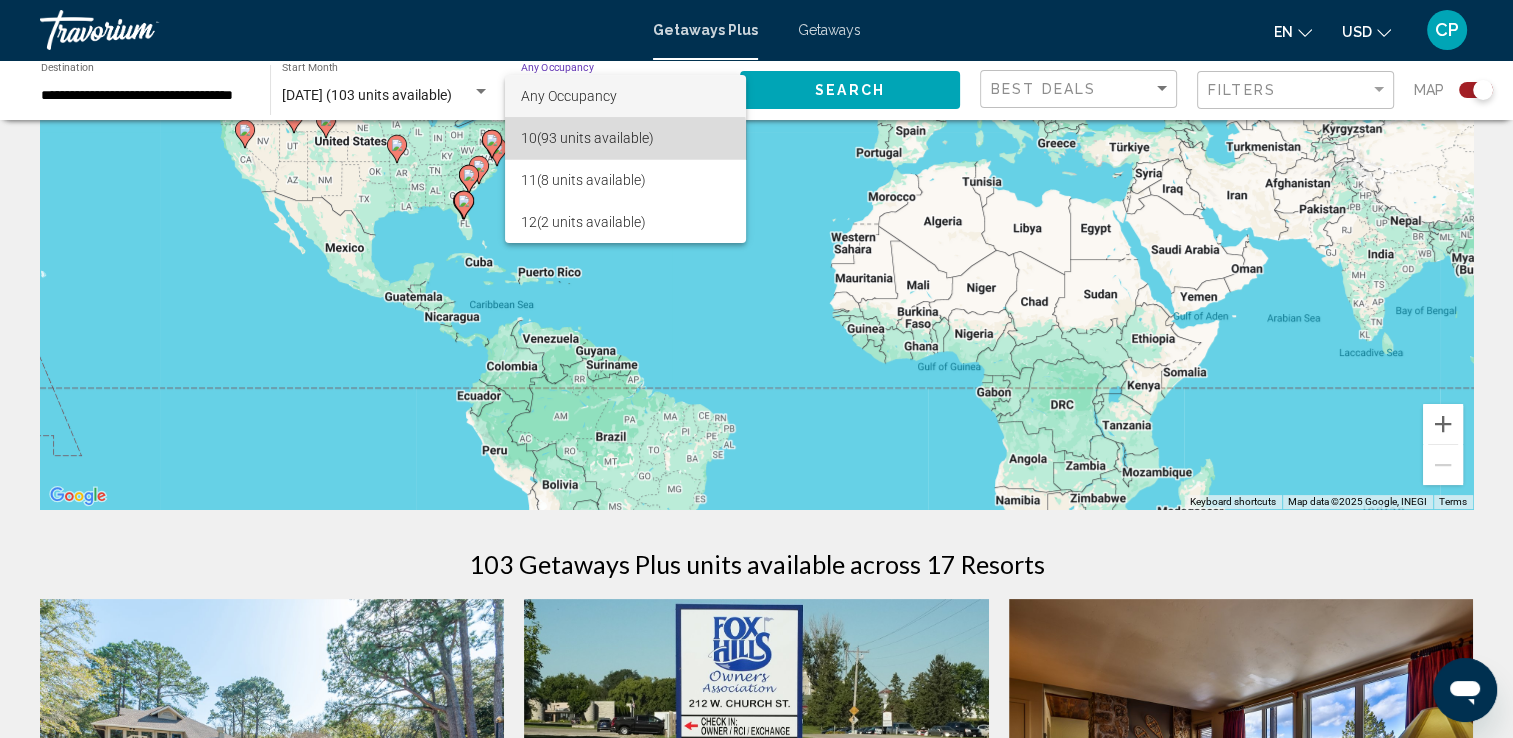 click on "10  (93 units available)" at bounding box center [625, 138] 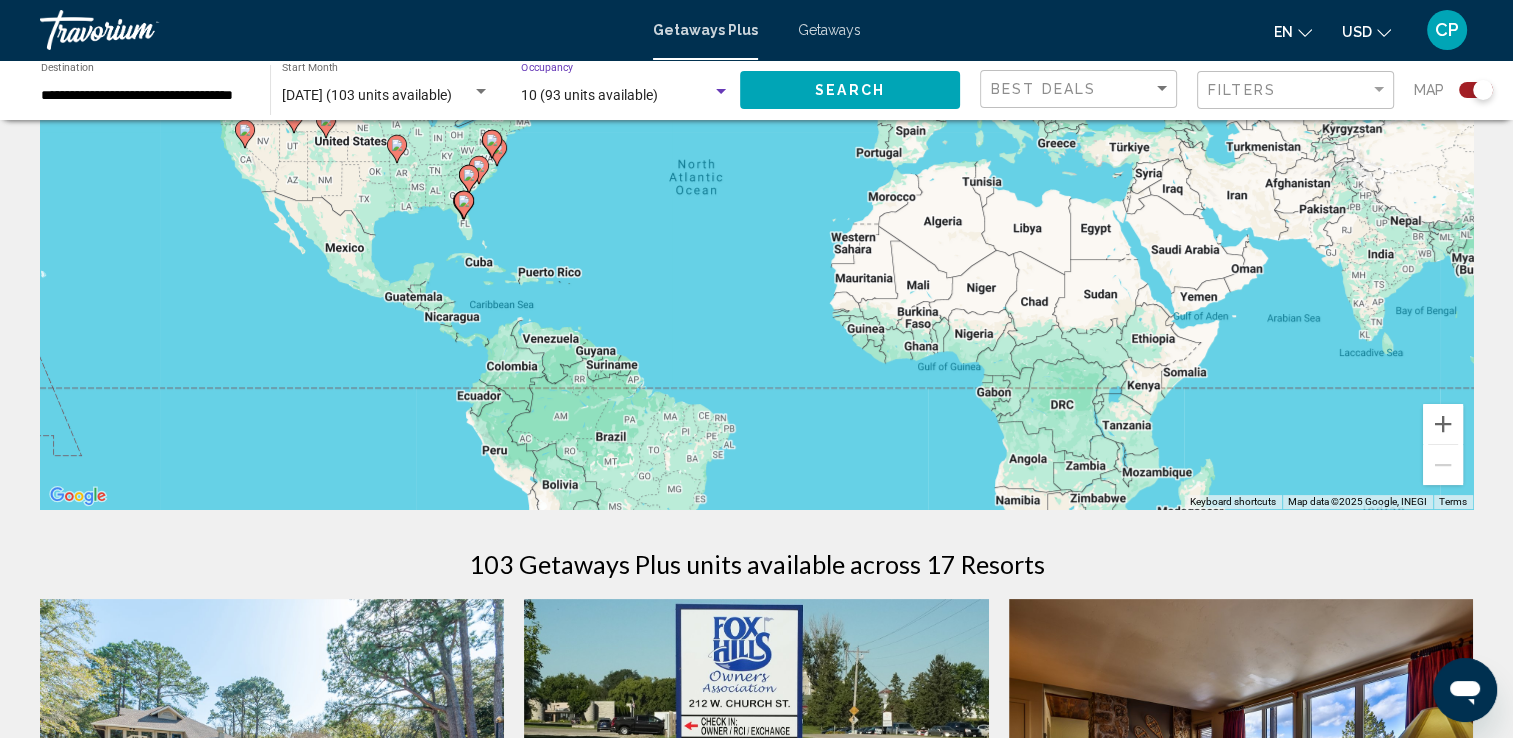 click on "10 (93 units available)" at bounding box center (589, 95) 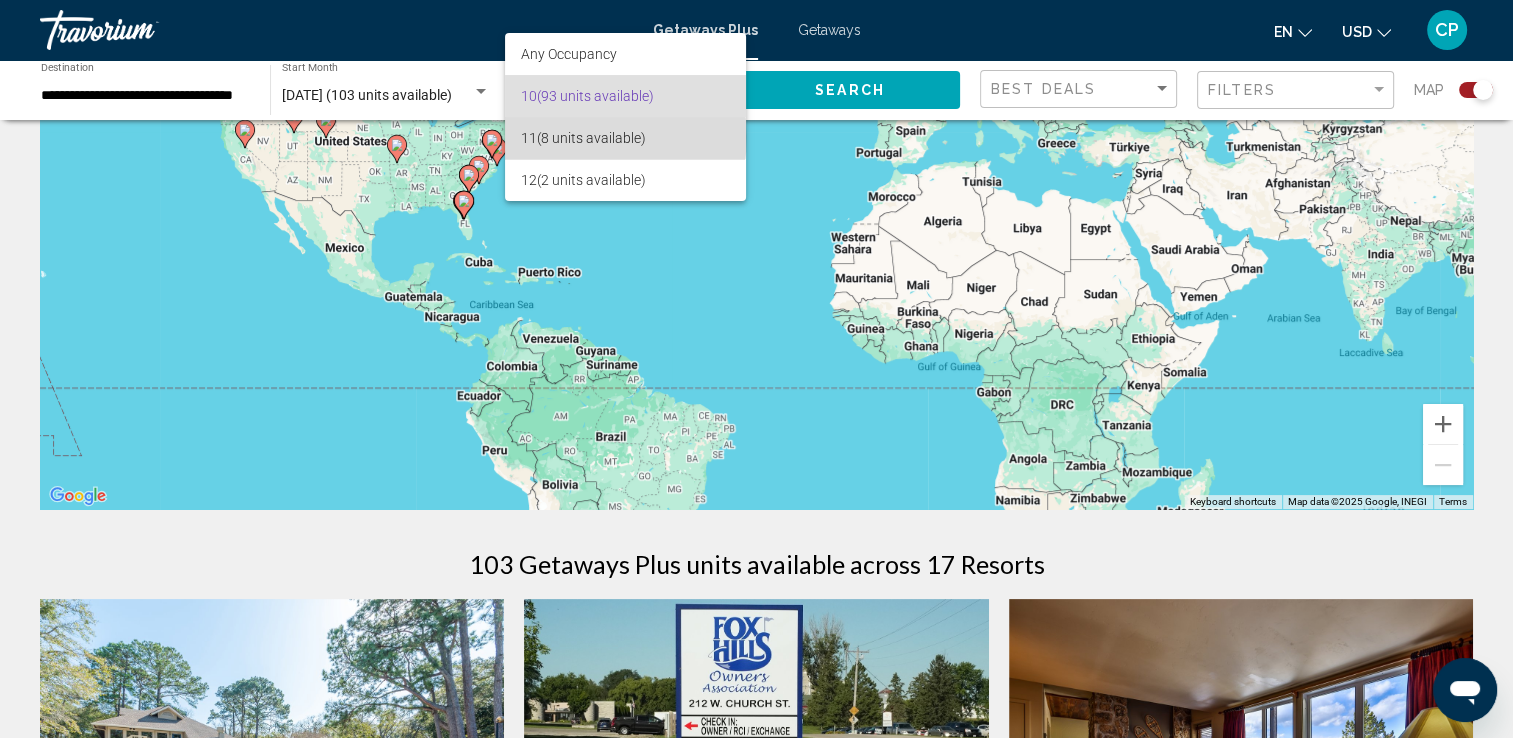 click on "11  (8 units available)" at bounding box center (625, 138) 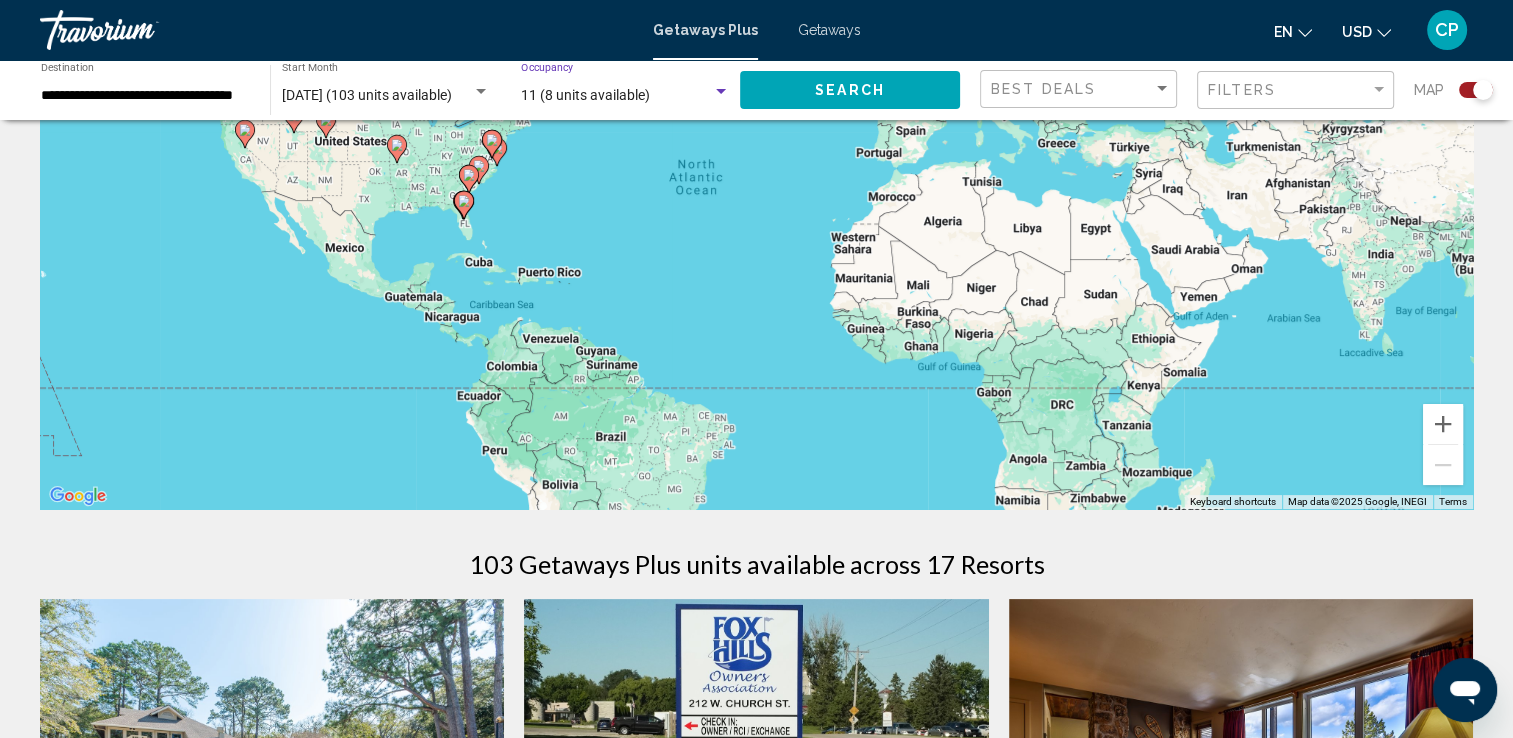 click on "11 (8 units available)" at bounding box center [585, 95] 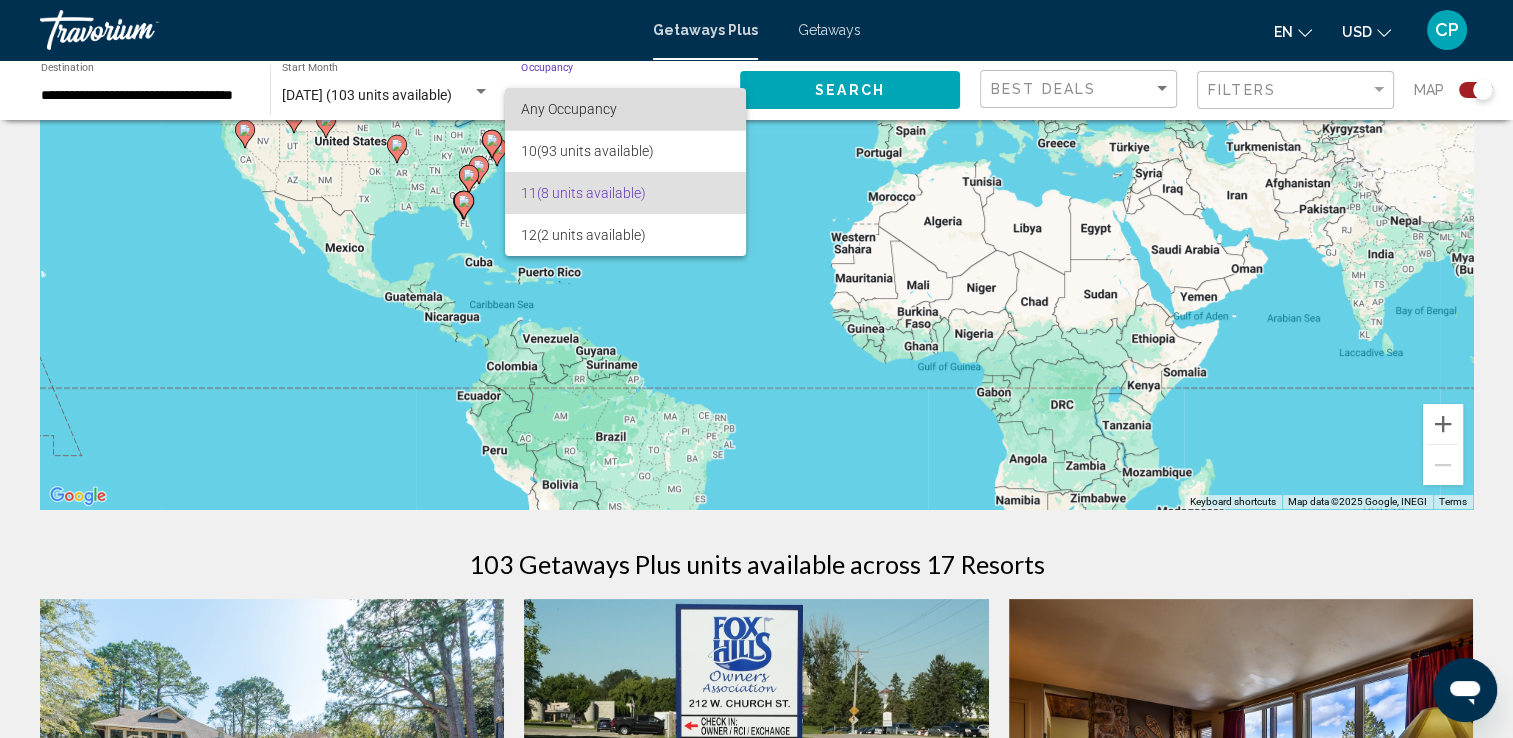 click on "Any Occupancy" at bounding box center (625, 109) 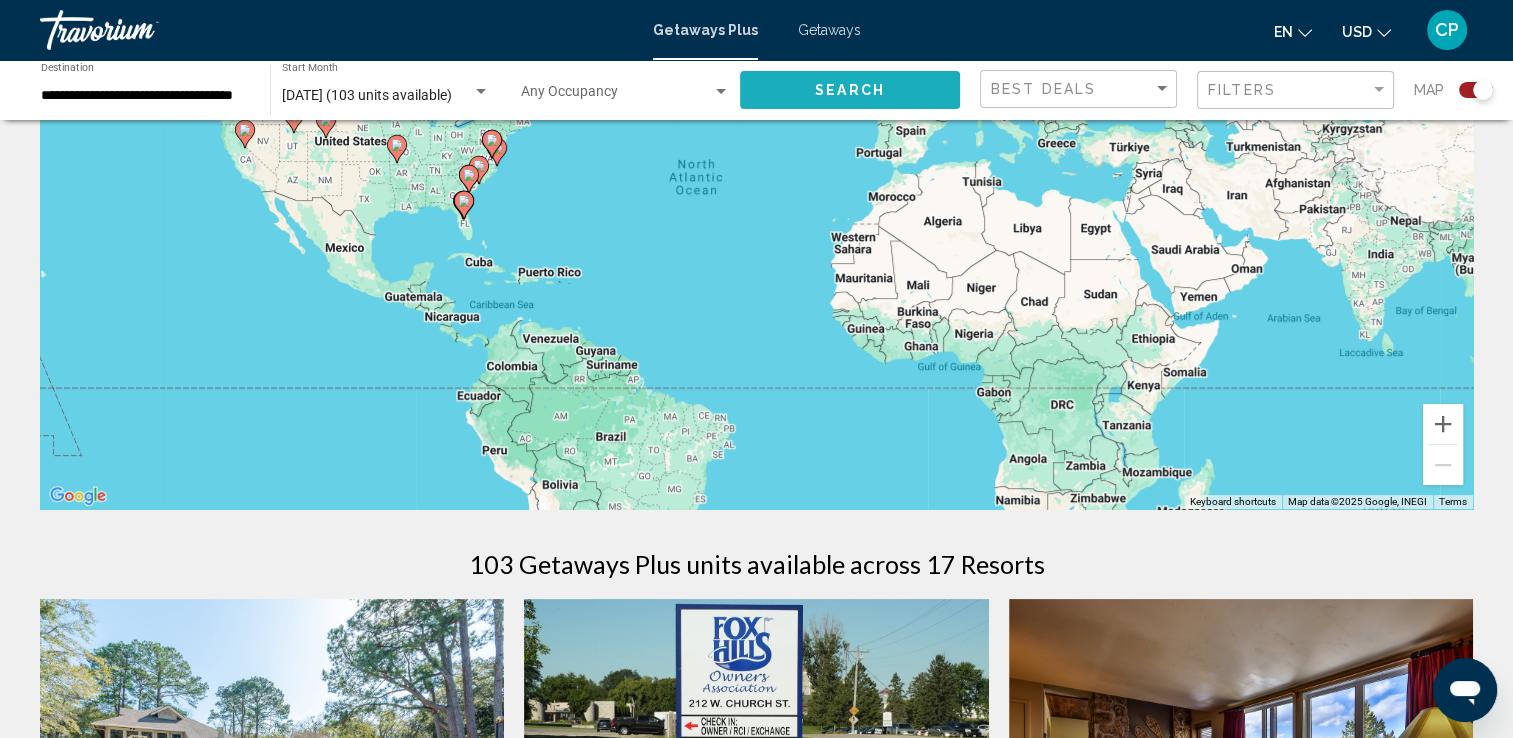 click on "Search" 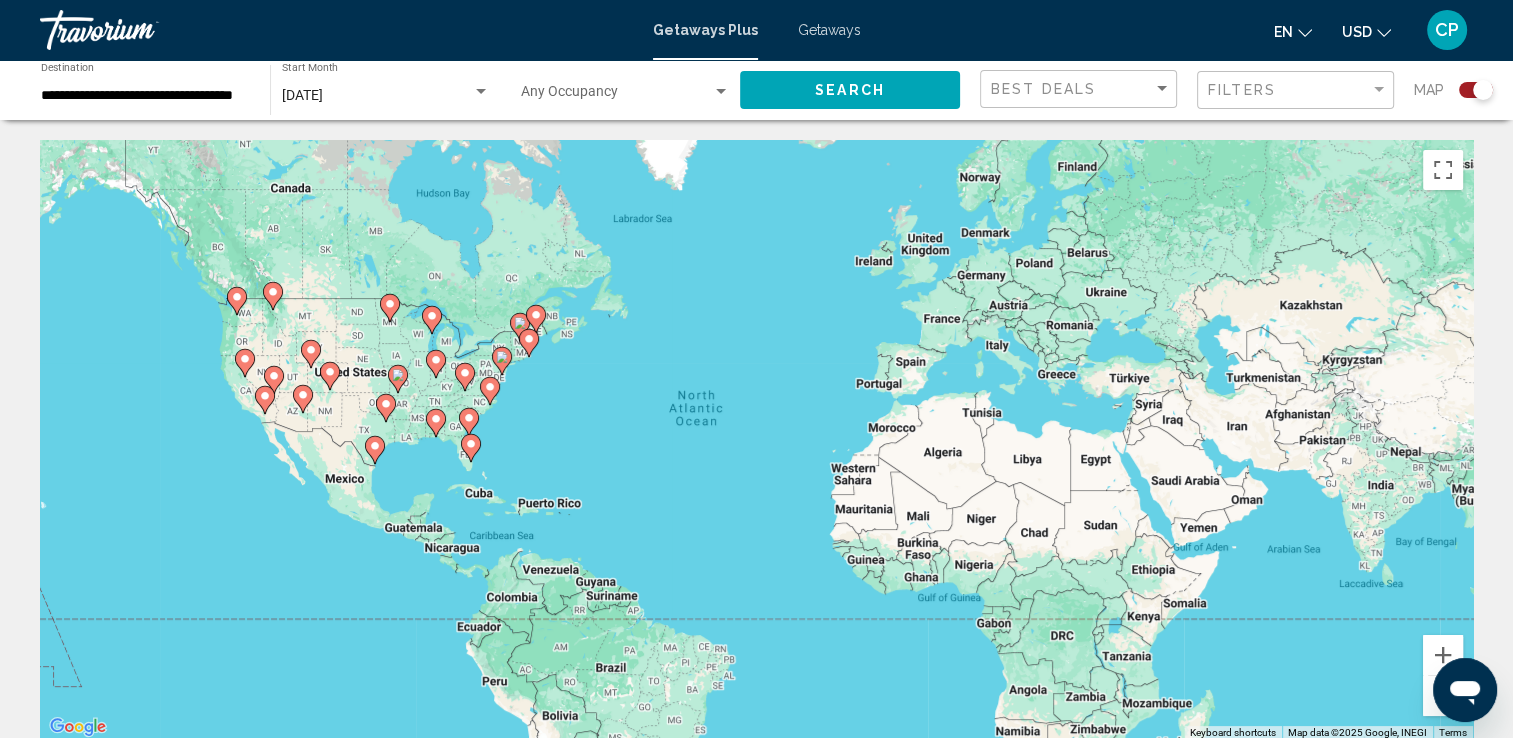 click 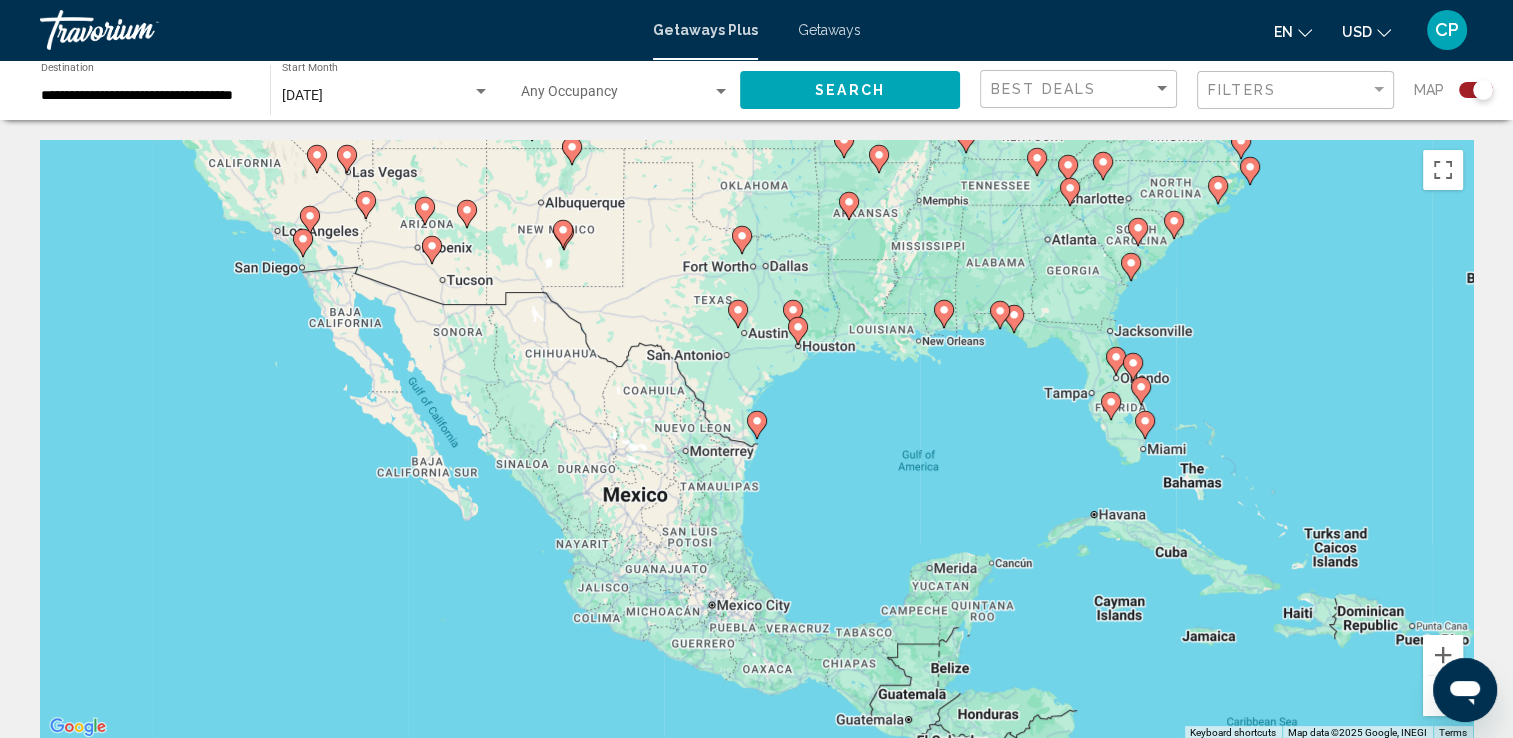click 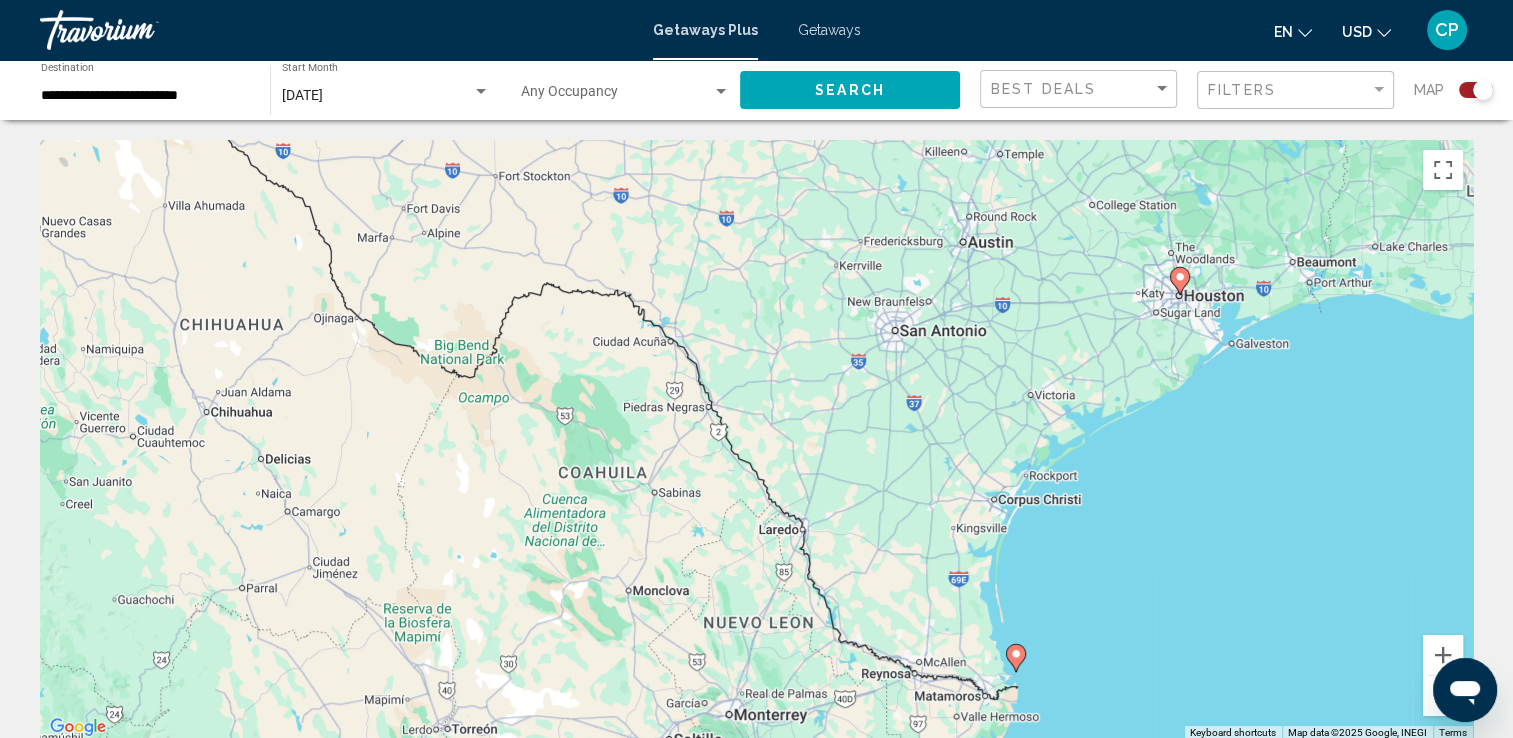 drag, startPoint x: 616, startPoint y: 258, endPoint x: 880, endPoint y: 491, distance: 352.11505 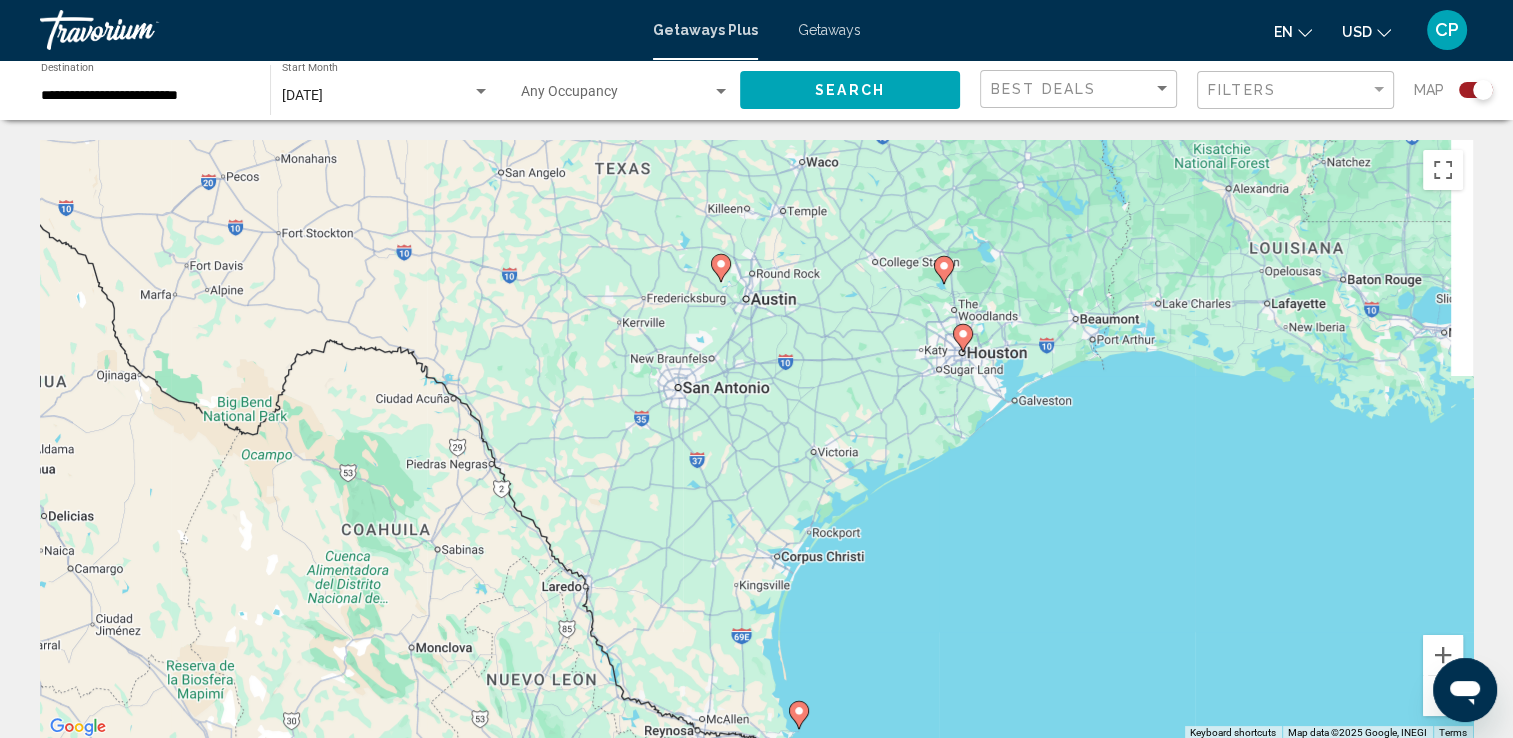 drag, startPoint x: 1150, startPoint y: 345, endPoint x: 926, endPoint y: 405, distance: 231.89653 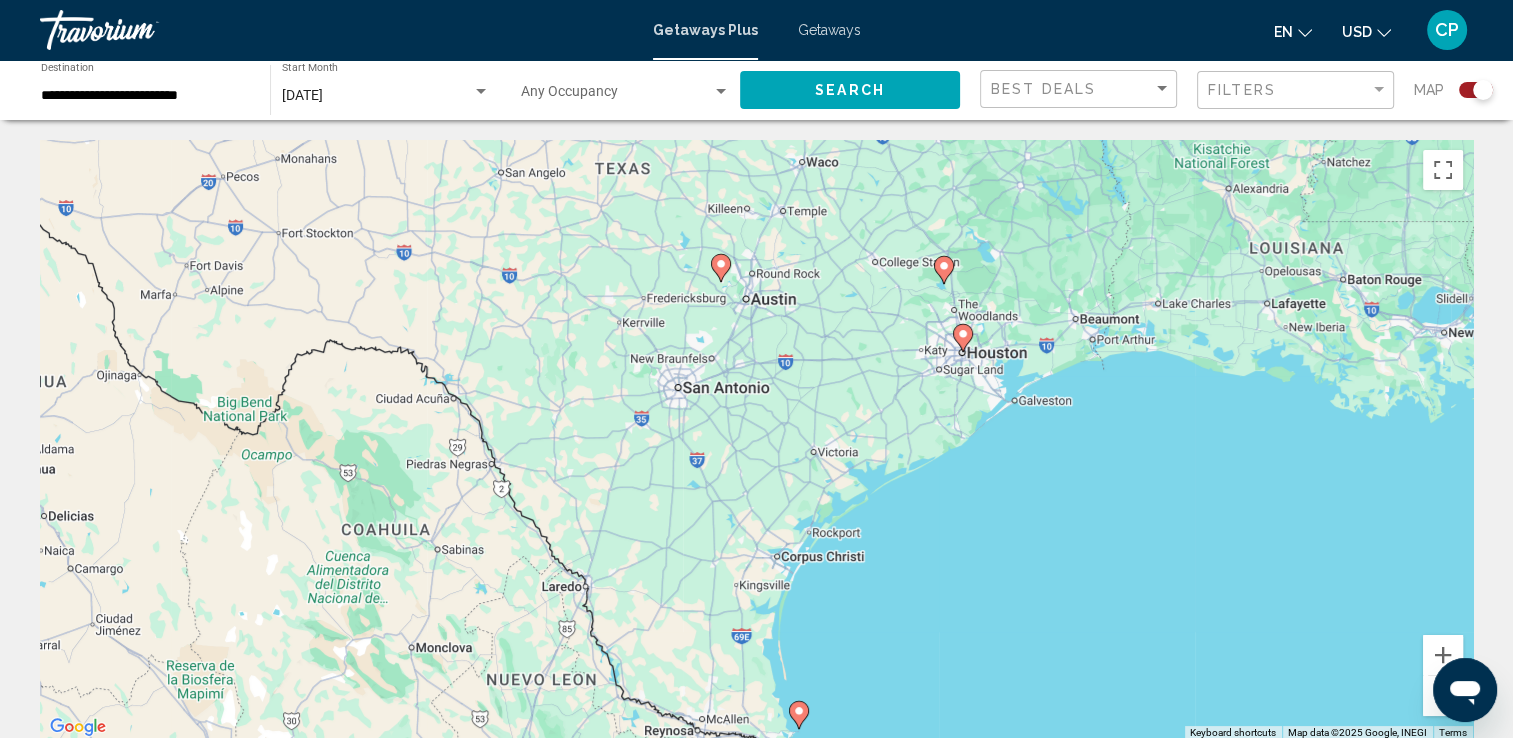 click at bounding box center [616, 96] 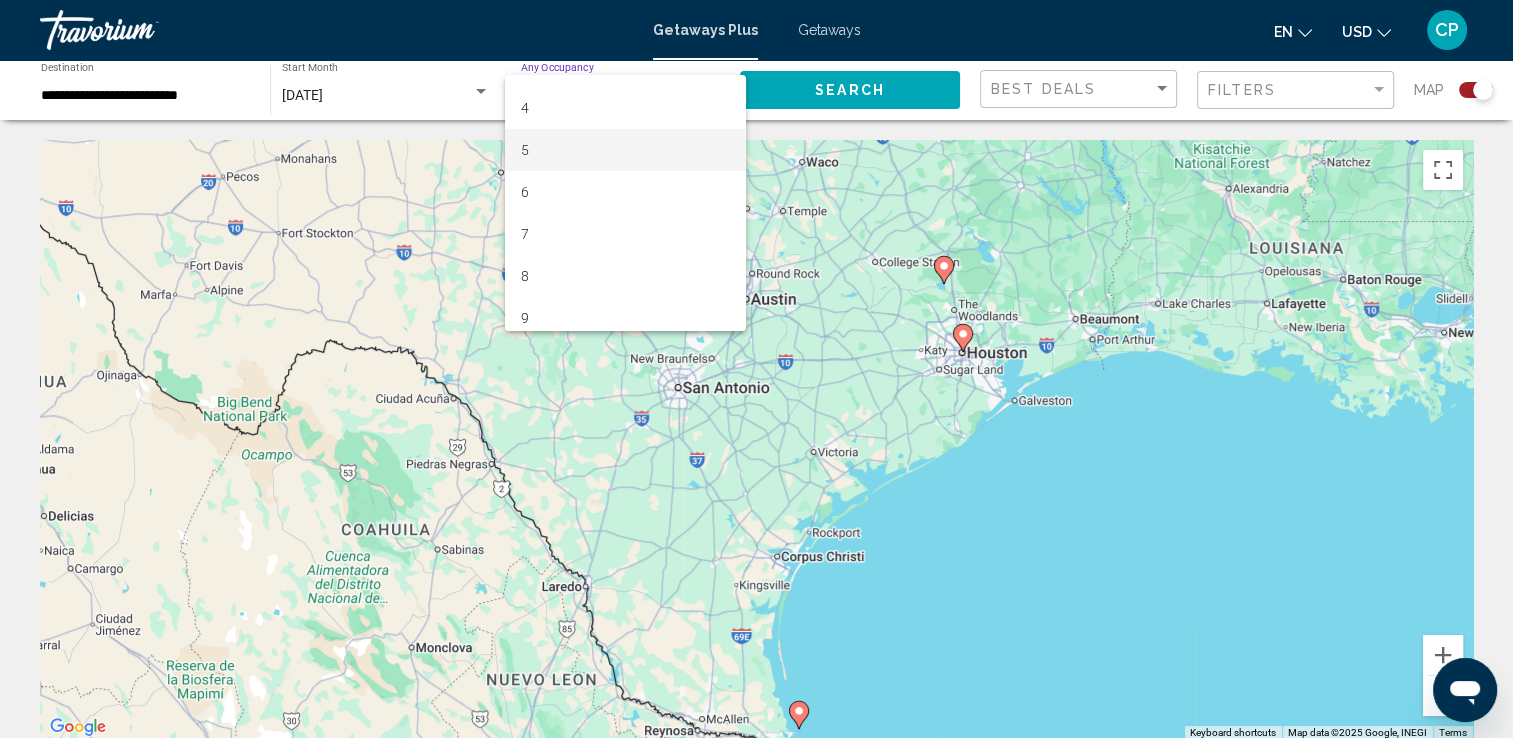 scroll, scrollTop: 116, scrollLeft: 0, axis: vertical 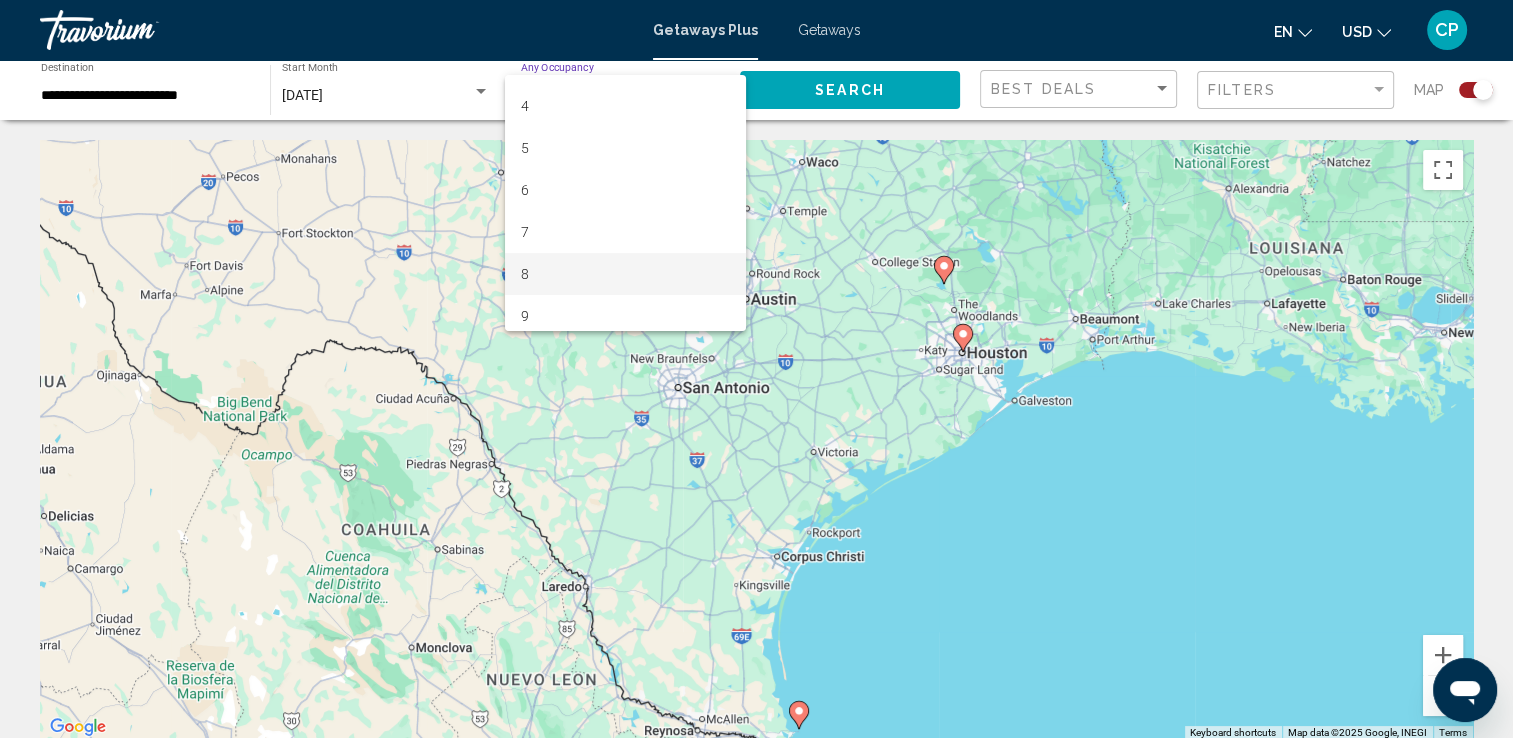 click on "8" at bounding box center (625, 274) 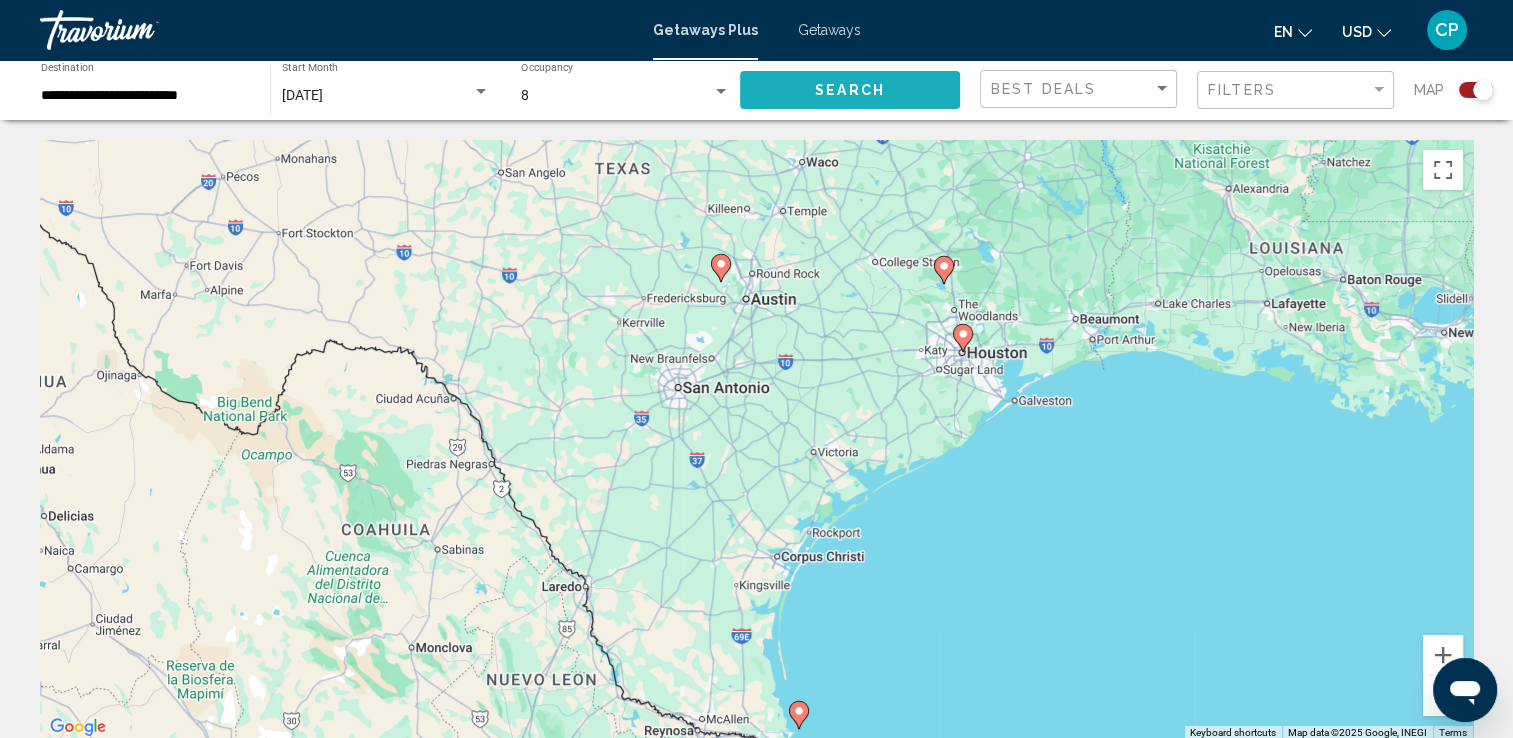 click on "Search" 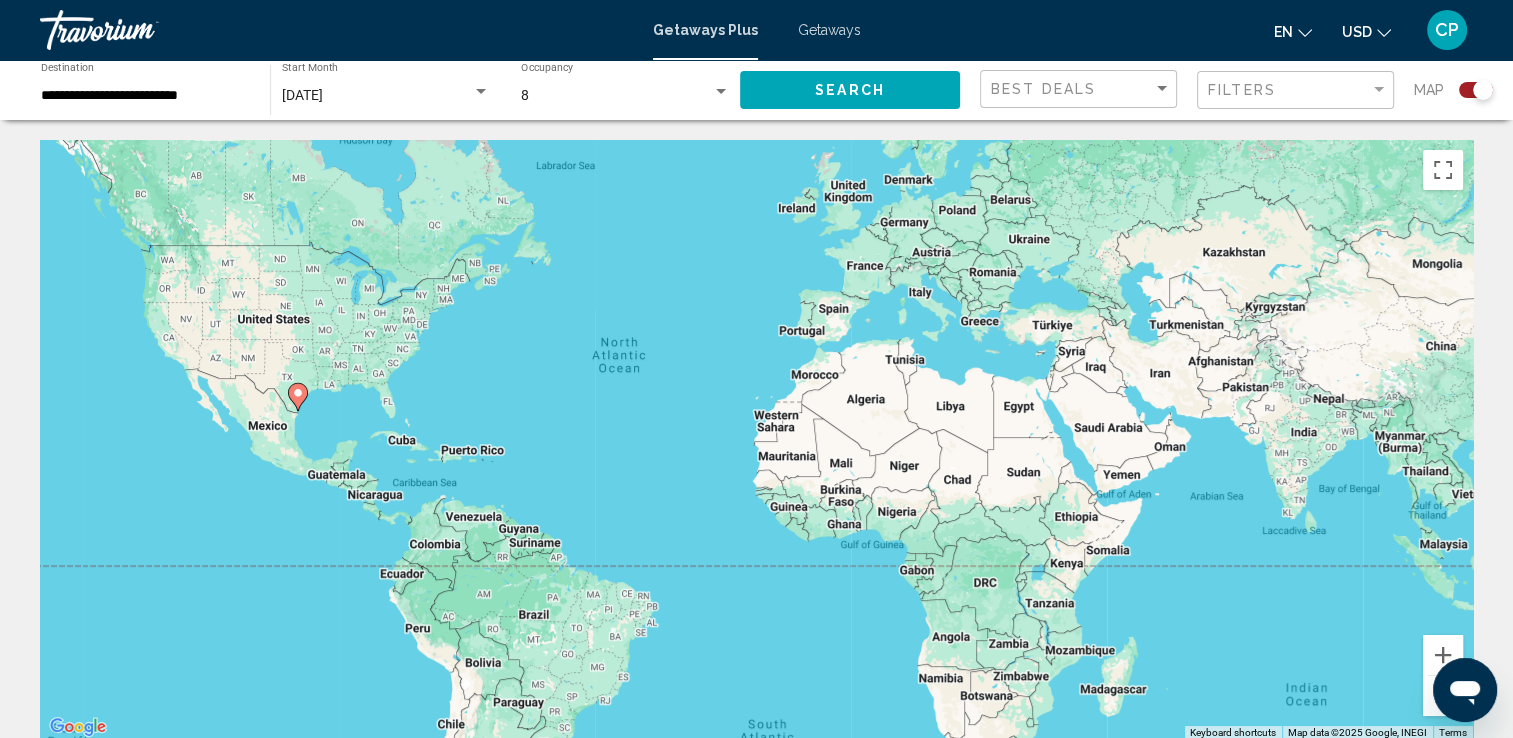 drag, startPoint x: 1368, startPoint y: 475, endPoint x: 1293, endPoint y: 429, distance: 87.982956 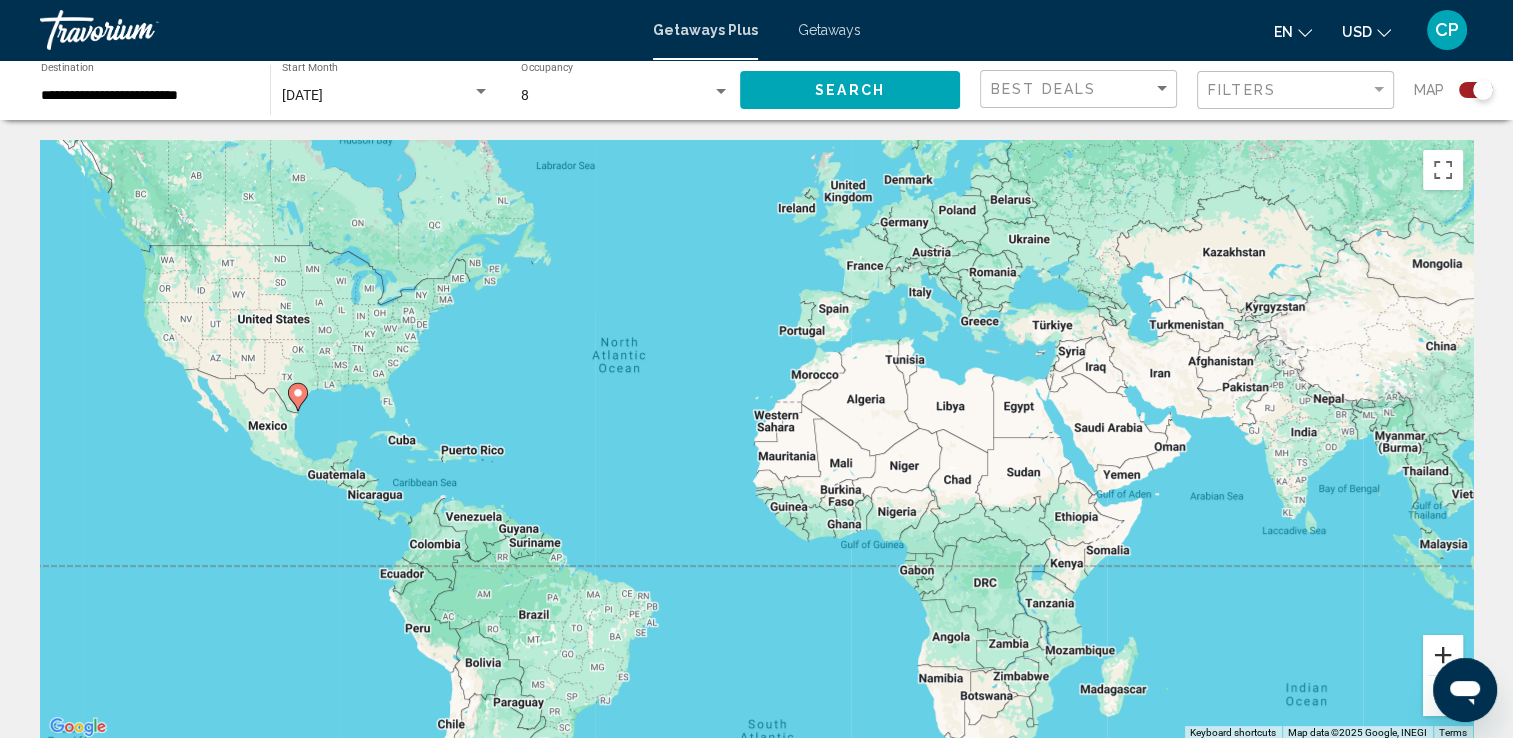 click at bounding box center [1443, 655] 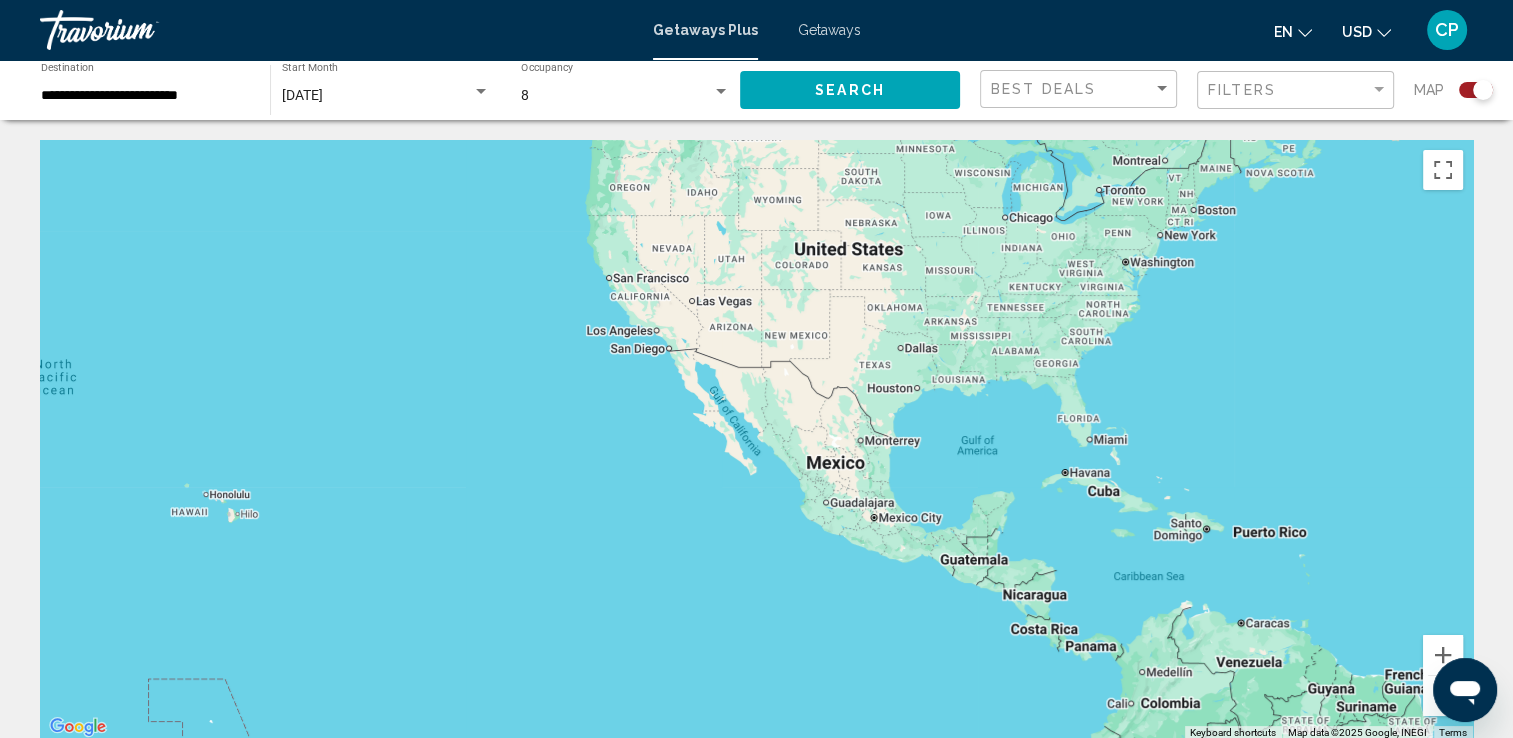drag, startPoint x: 214, startPoint y: 408, endPoint x: 1283, endPoint y: 458, distance: 1070.1687 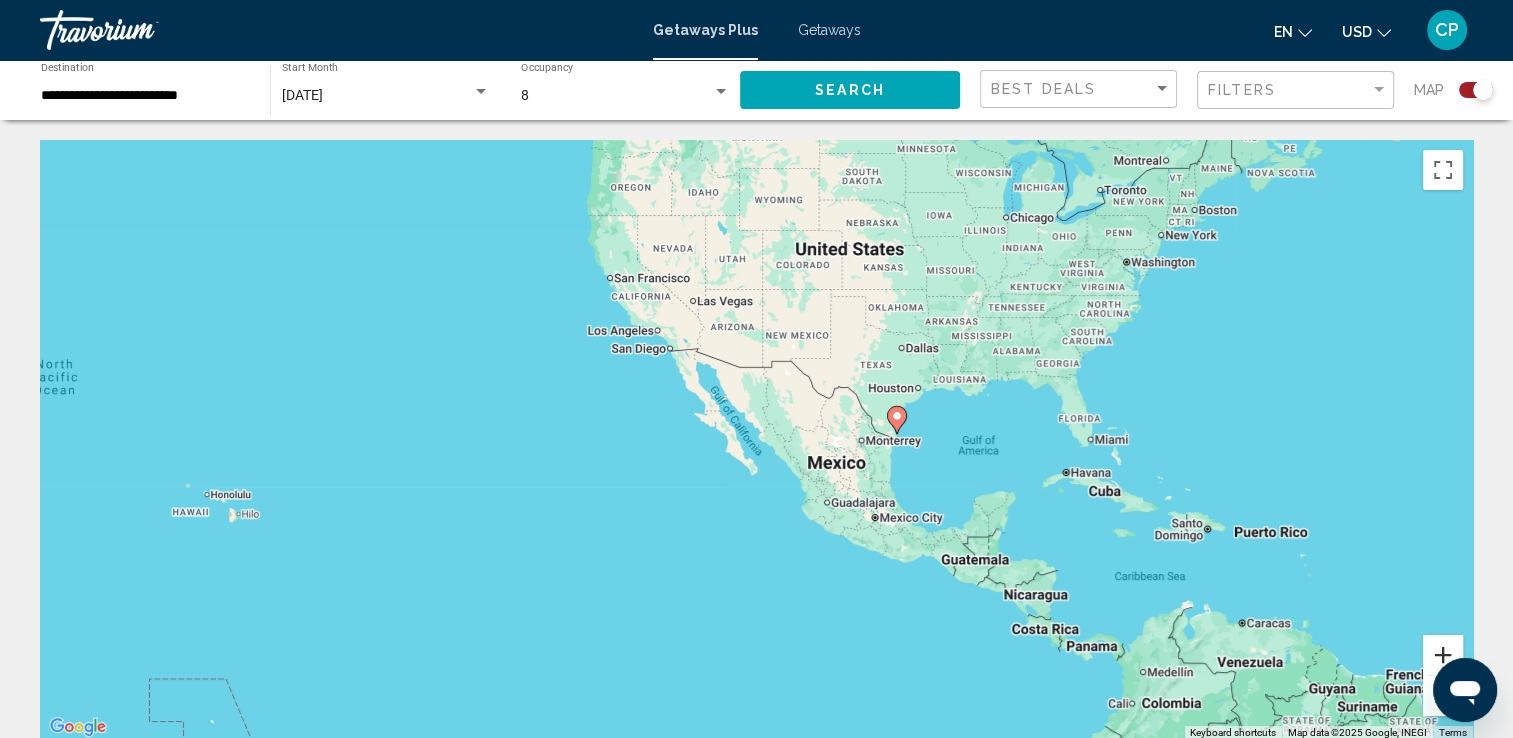 click at bounding box center (1443, 655) 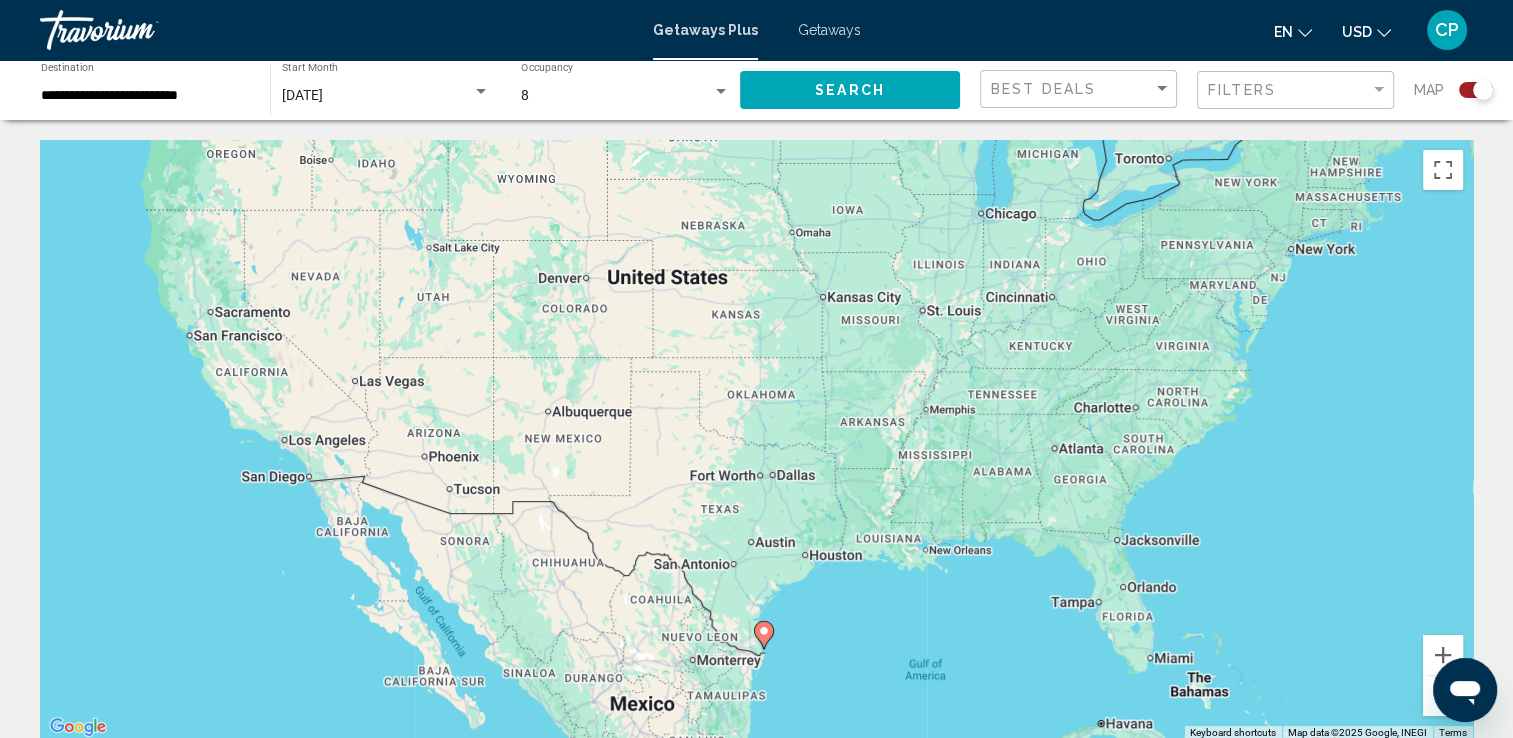 drag, startPoint x: 1229, startPoint y: 384, endPoint x: 937, endPoint y: 608, distance: 368.02173 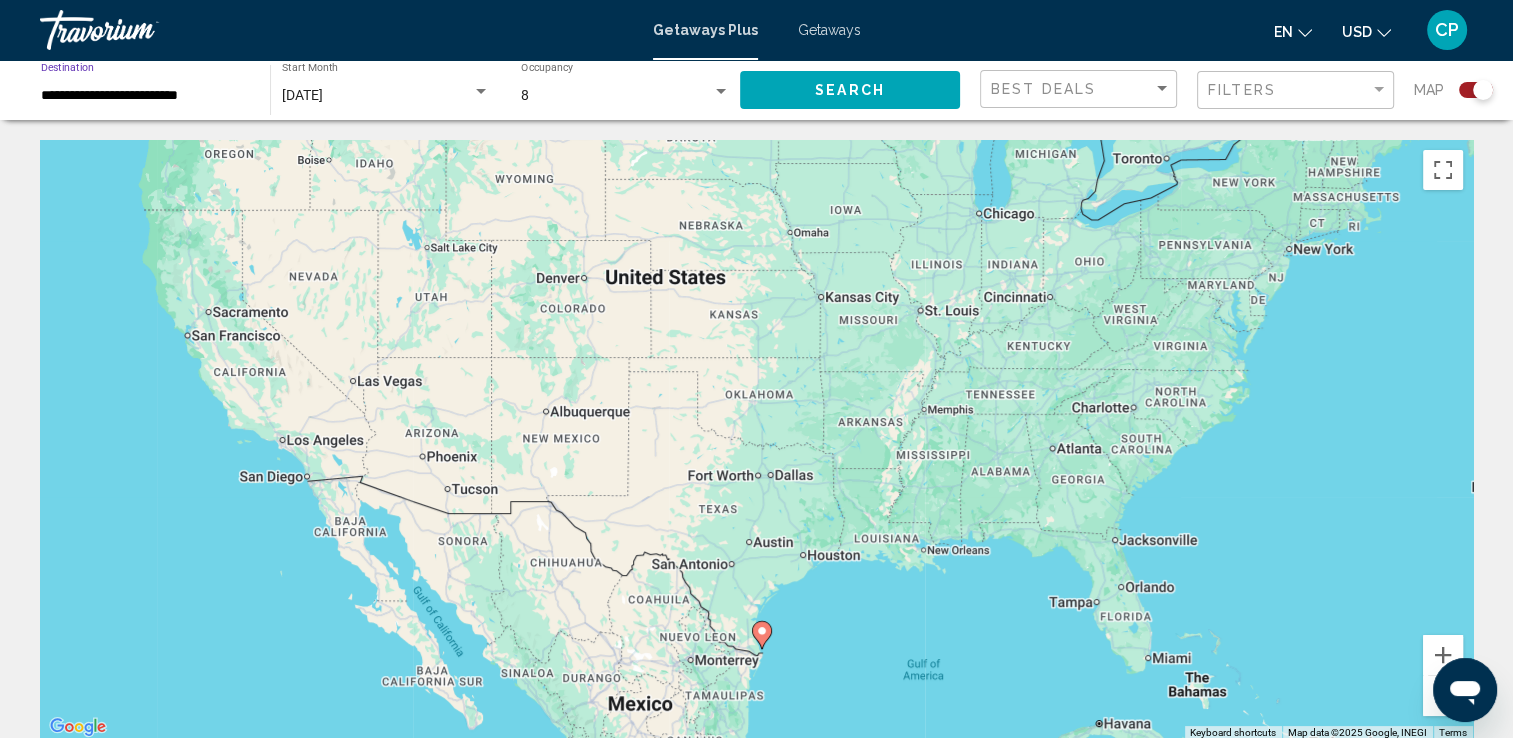 click on "**********" at bounding box center [145, 96] 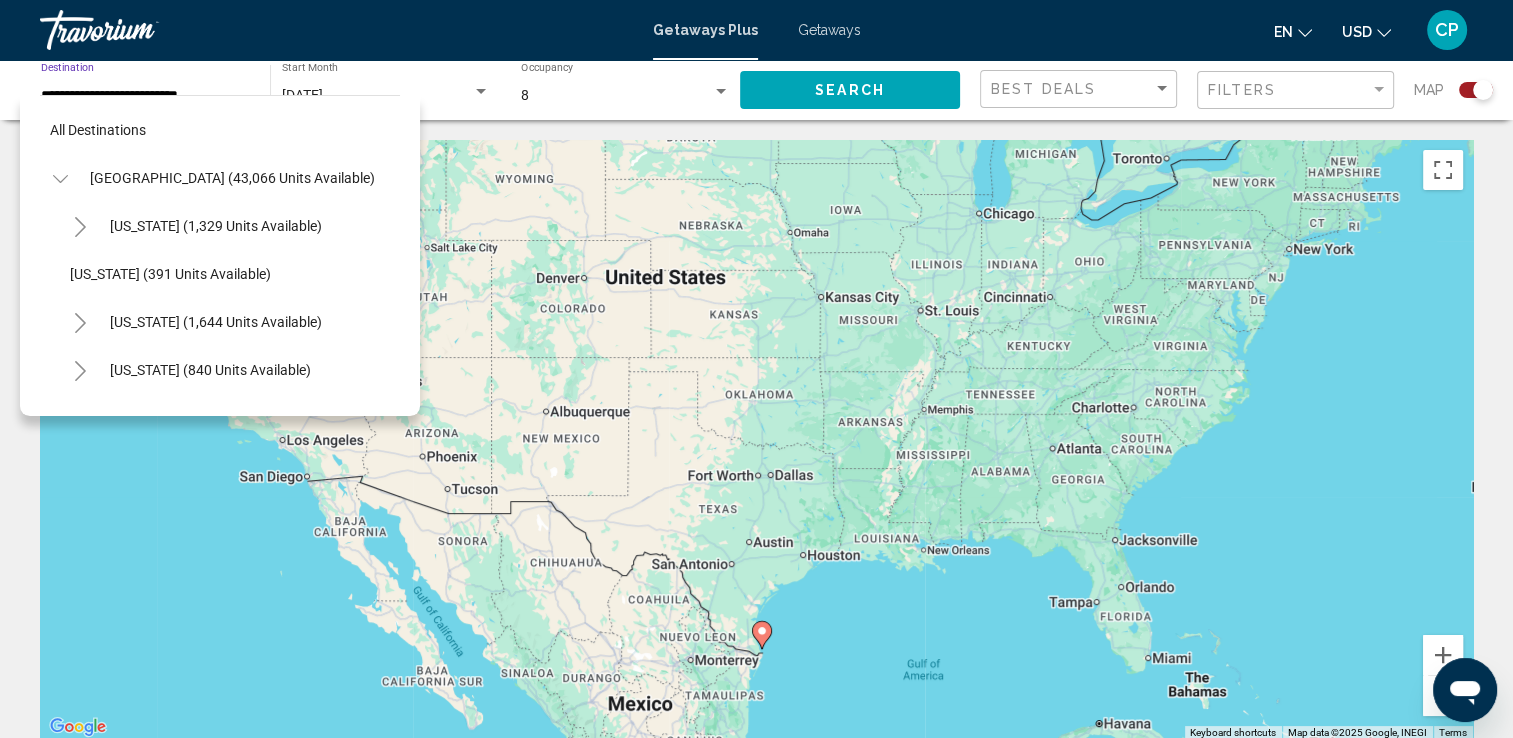 scroll, scrollTop: 1470, scrollLeft: 0, axis: vertical 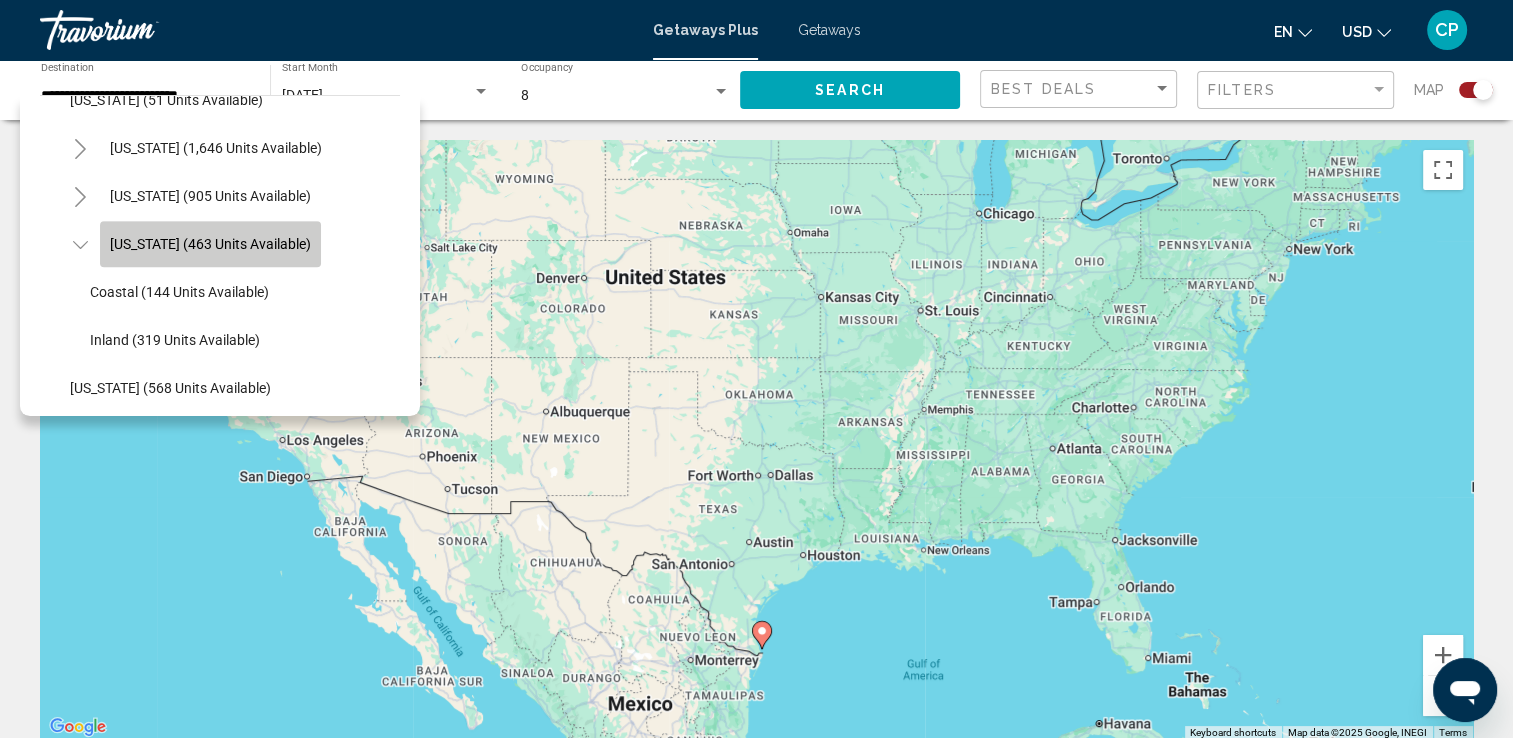 click on "[US_STATE] (463 units available)" 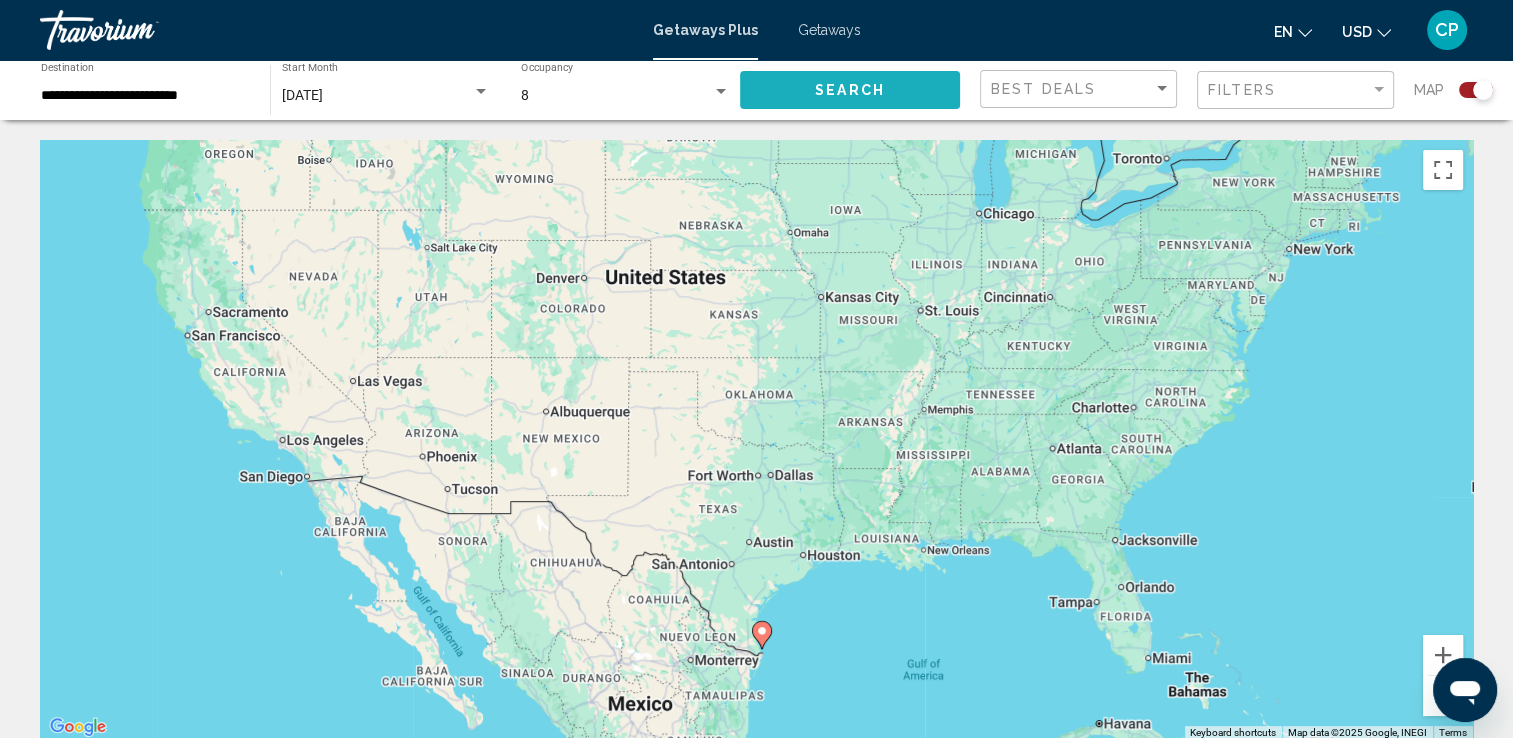 click on "Search" 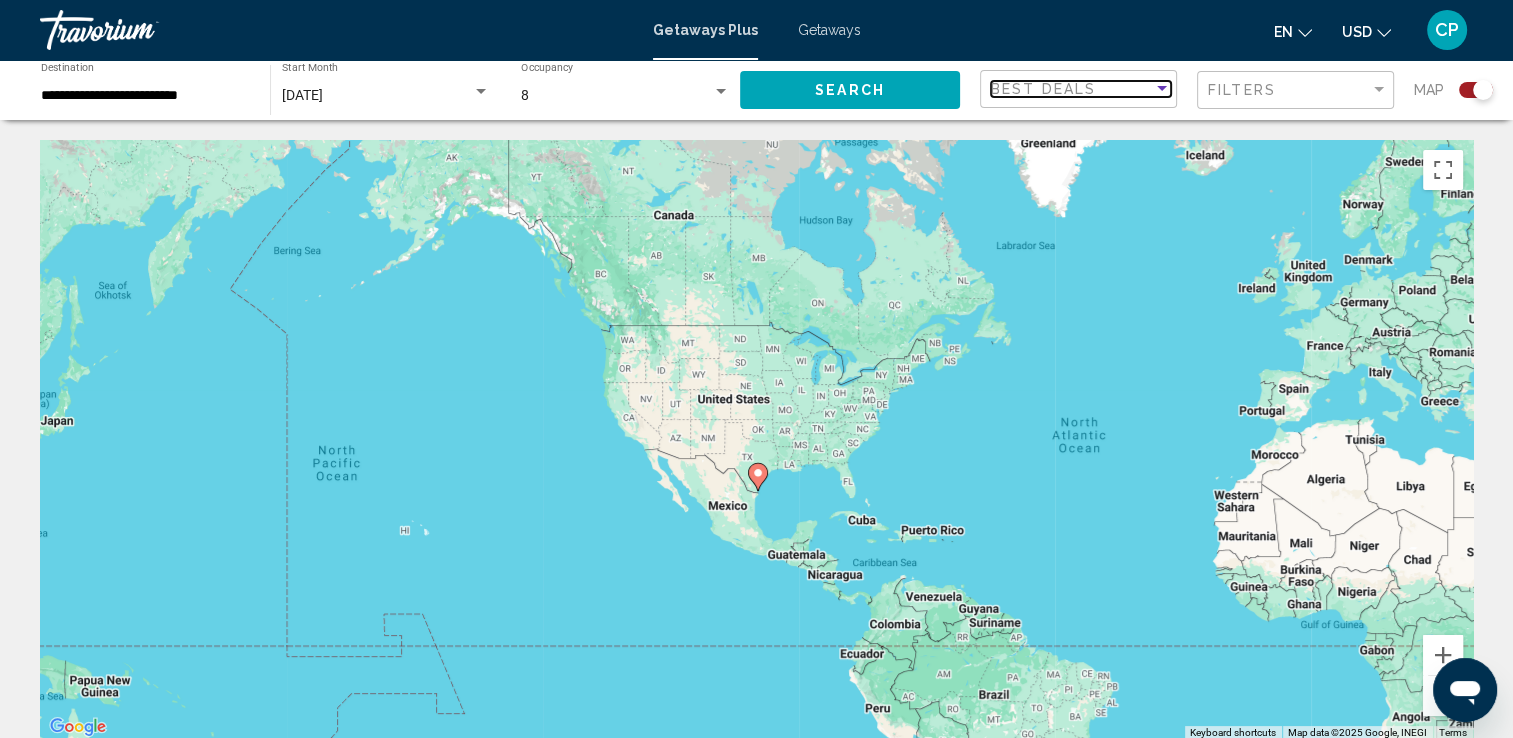 click on "Best Deals" at bounding box center [1072, 89] 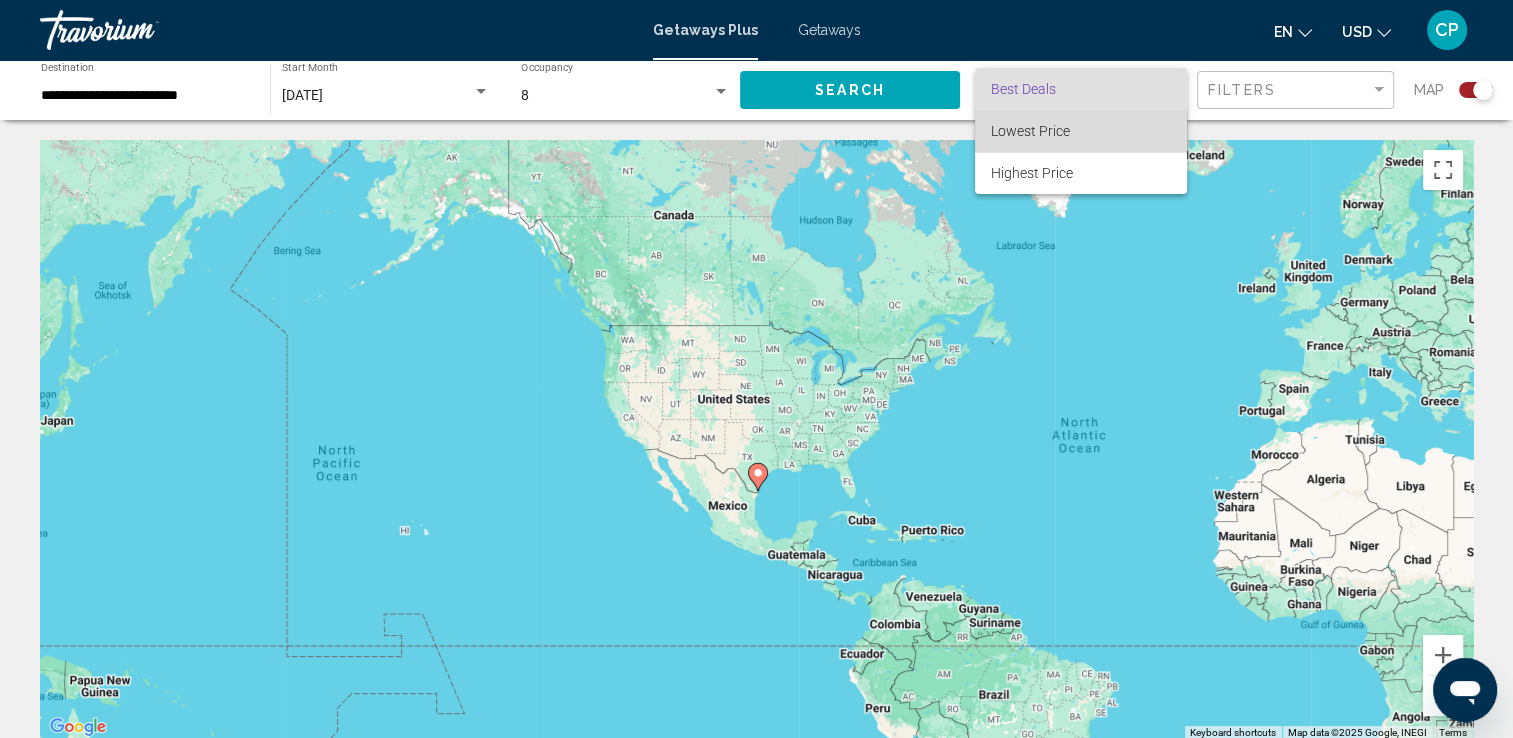 click on "Lowest Price" at bounding box center (1081, 131) 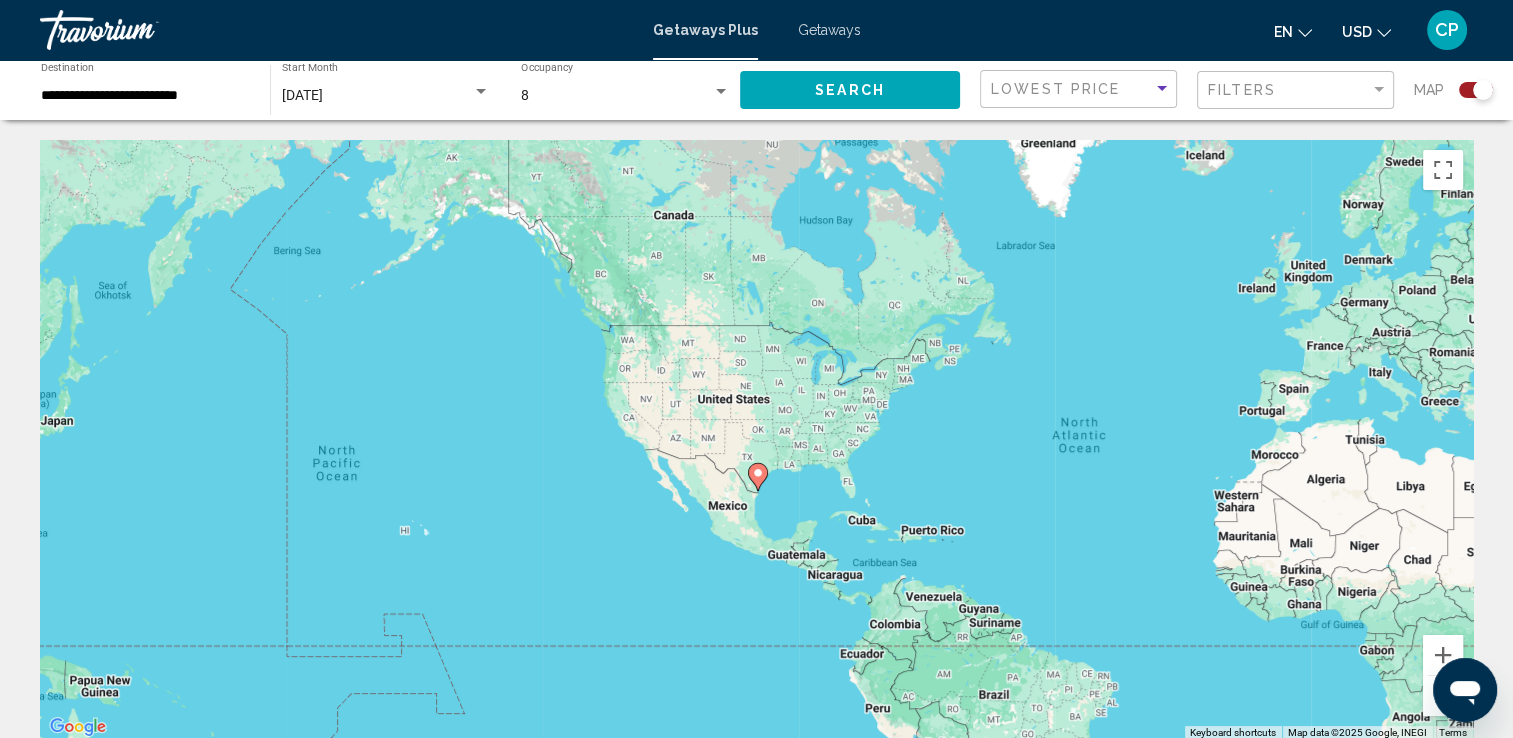 click 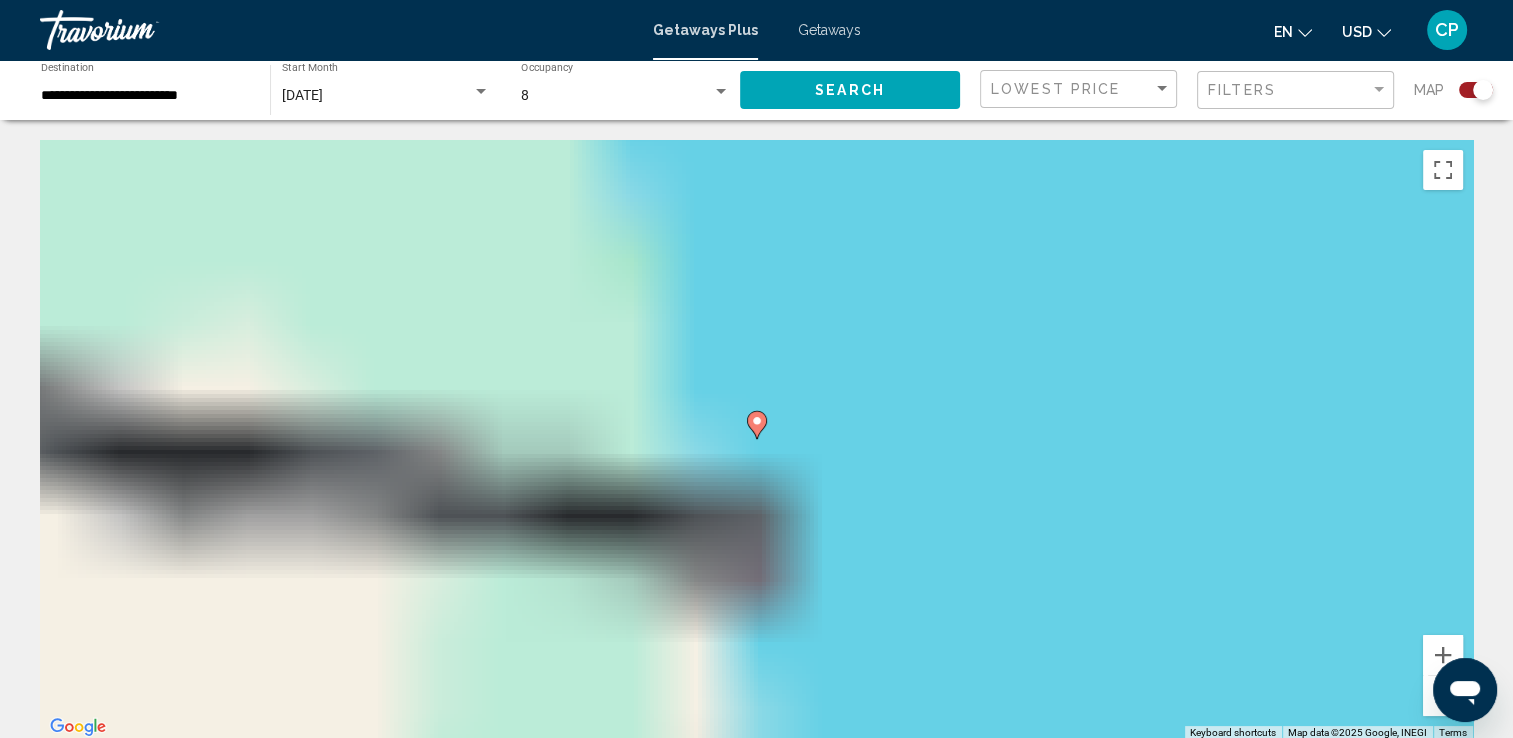 type on "**********" 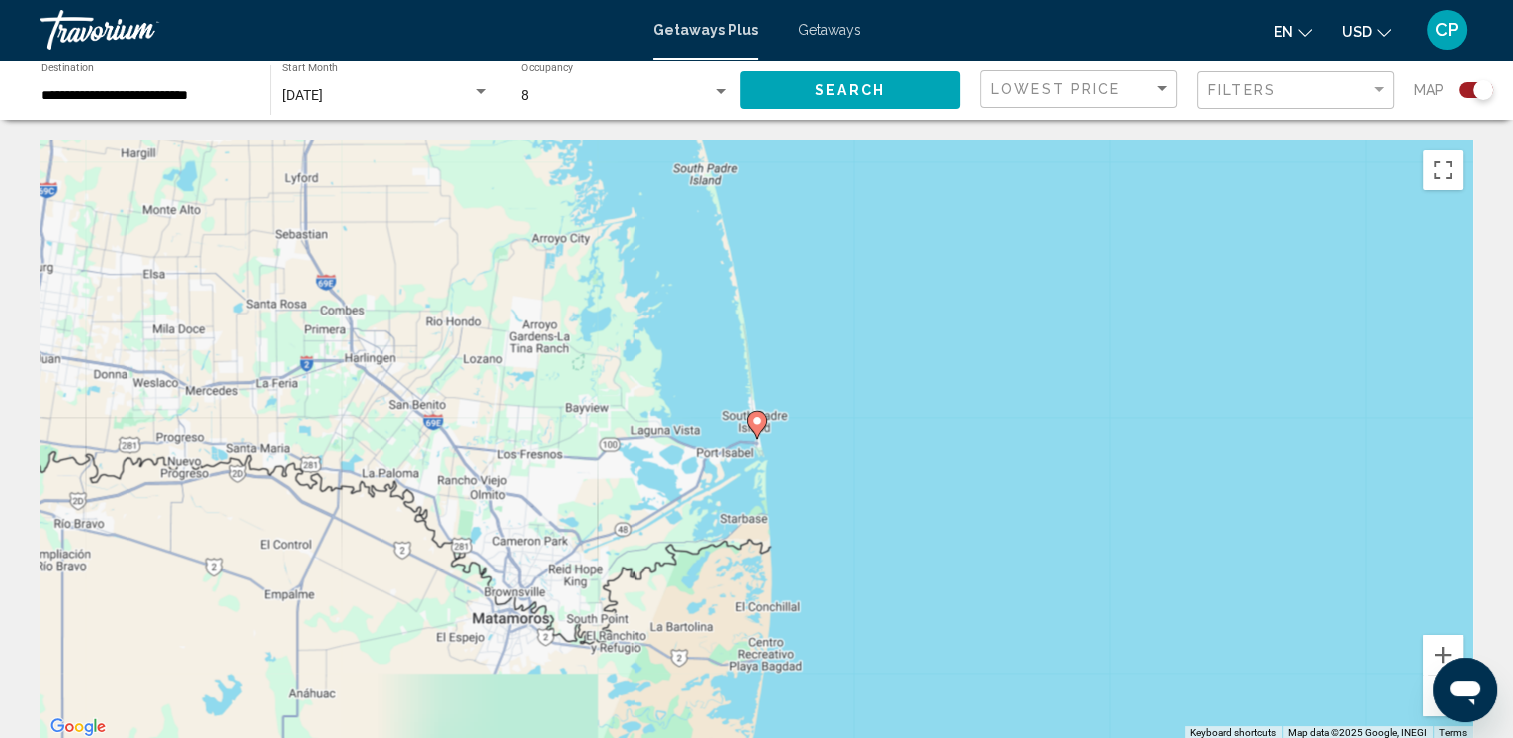 click on "To navigate, press the arrow keys. To activate drag with keyboard, press Alt + Enter. Once in keyboard drag state, use the arrow keys to move the marker. To complete the drag, press the Enter key. To cancel, press Escape." at bounding box center [756, 440] 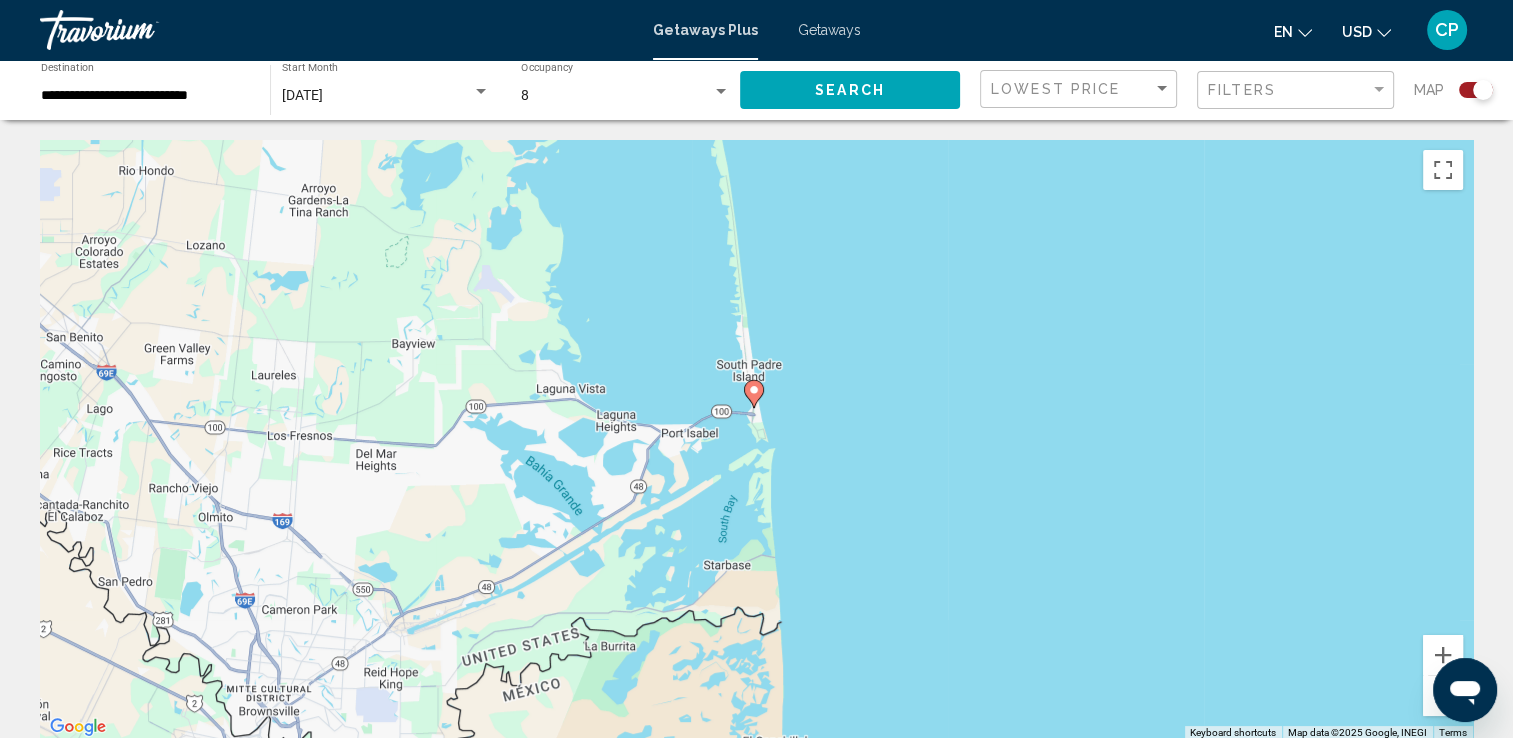 click 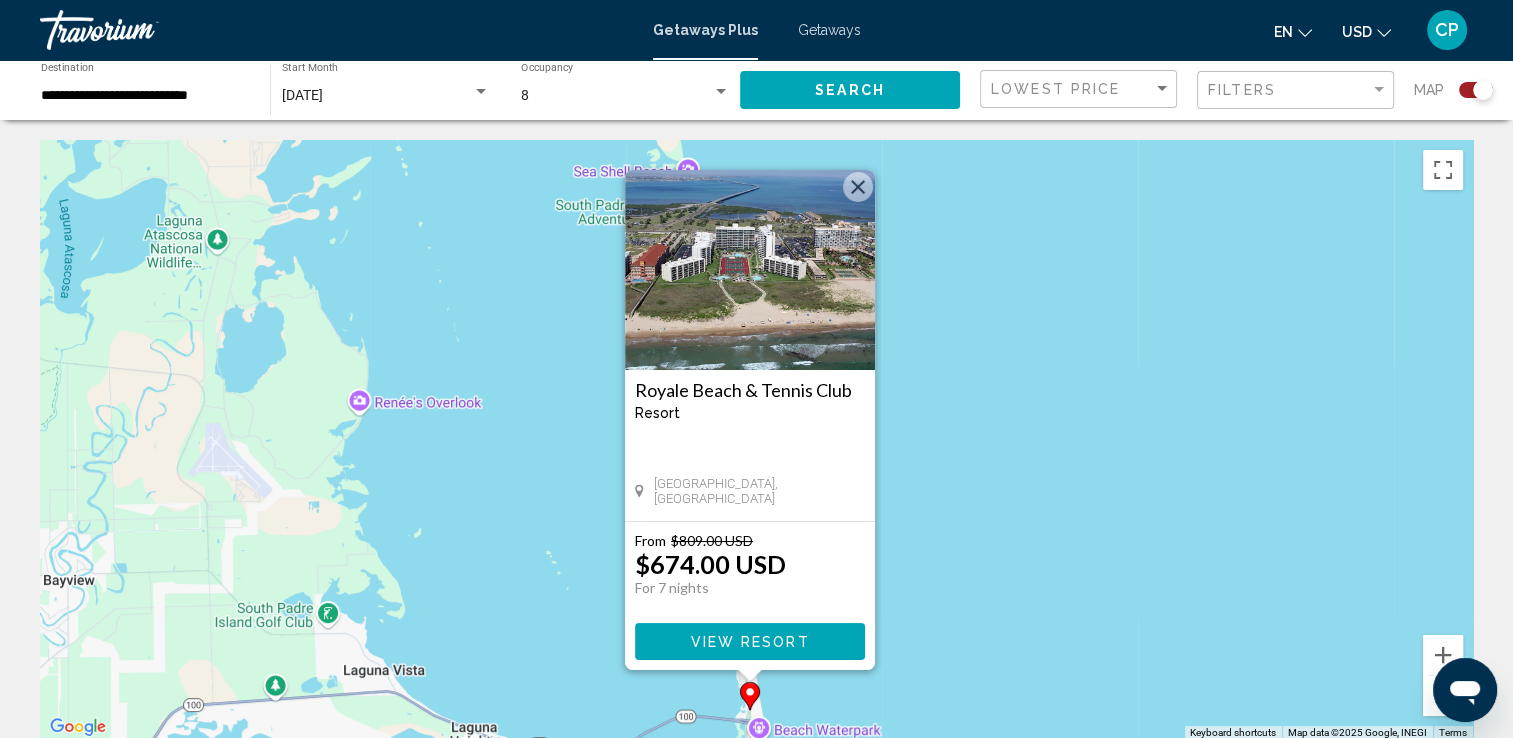 click on "To navigate, press the arrow keys. To activate drag with keyboard, press Alt + Enter. Once in keyboard drag state, use the arrow keys to move the marker. To complete the drag, press the Enter key. To cancel, press Escape.  [GEOGRAPHIC_DATA]  -  This is an adults only resort
[GEOGRAPHIC_DATA], [GEOGRAPHIC_DATA] From $809.00 USD $674.00 USD For 7 nights You save  $135.00 USD  View Resort" at bounding box center (756, 440) 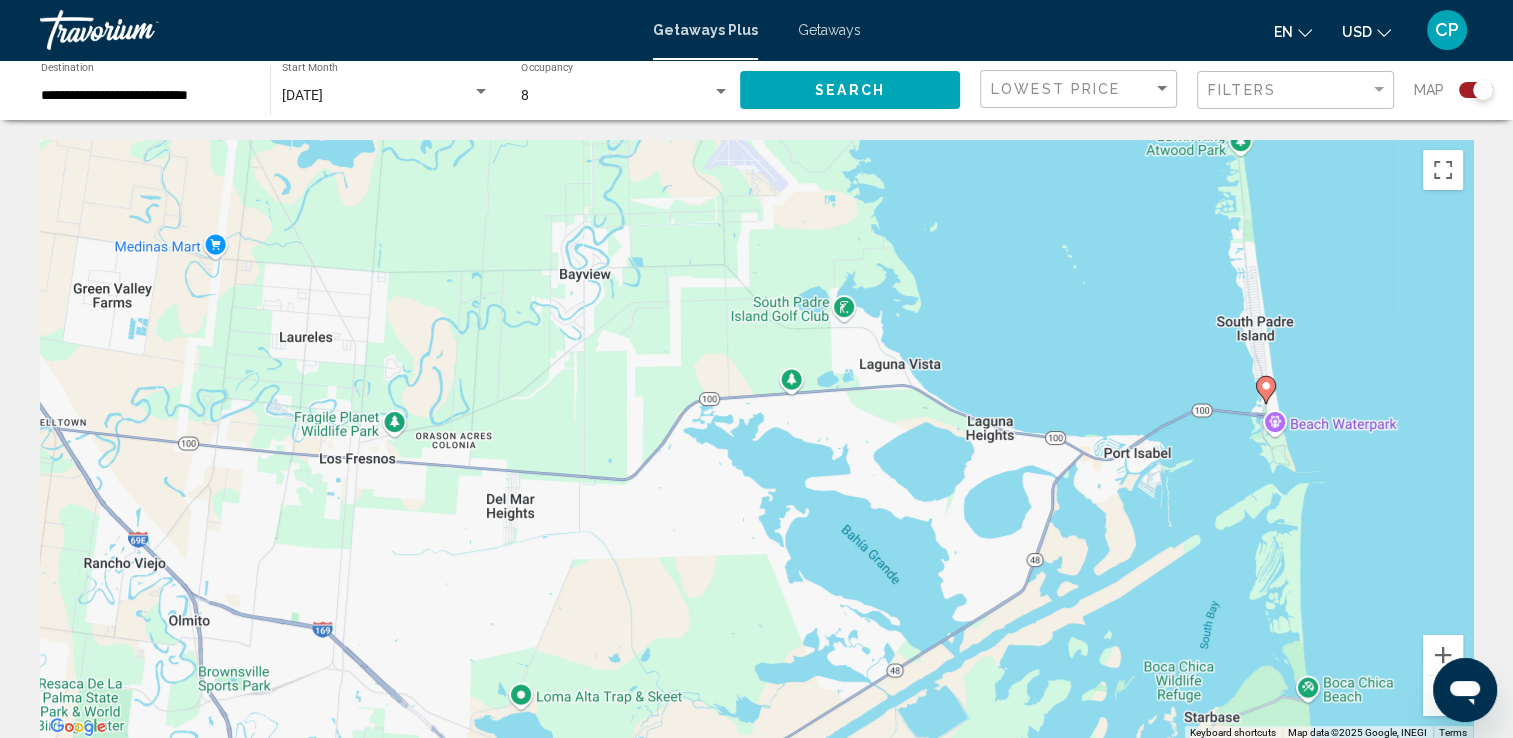 drag, startPoint x: 566, startPoint y: 369, endPoint x: 1084, endPoint y: 61, distance: 602.6508 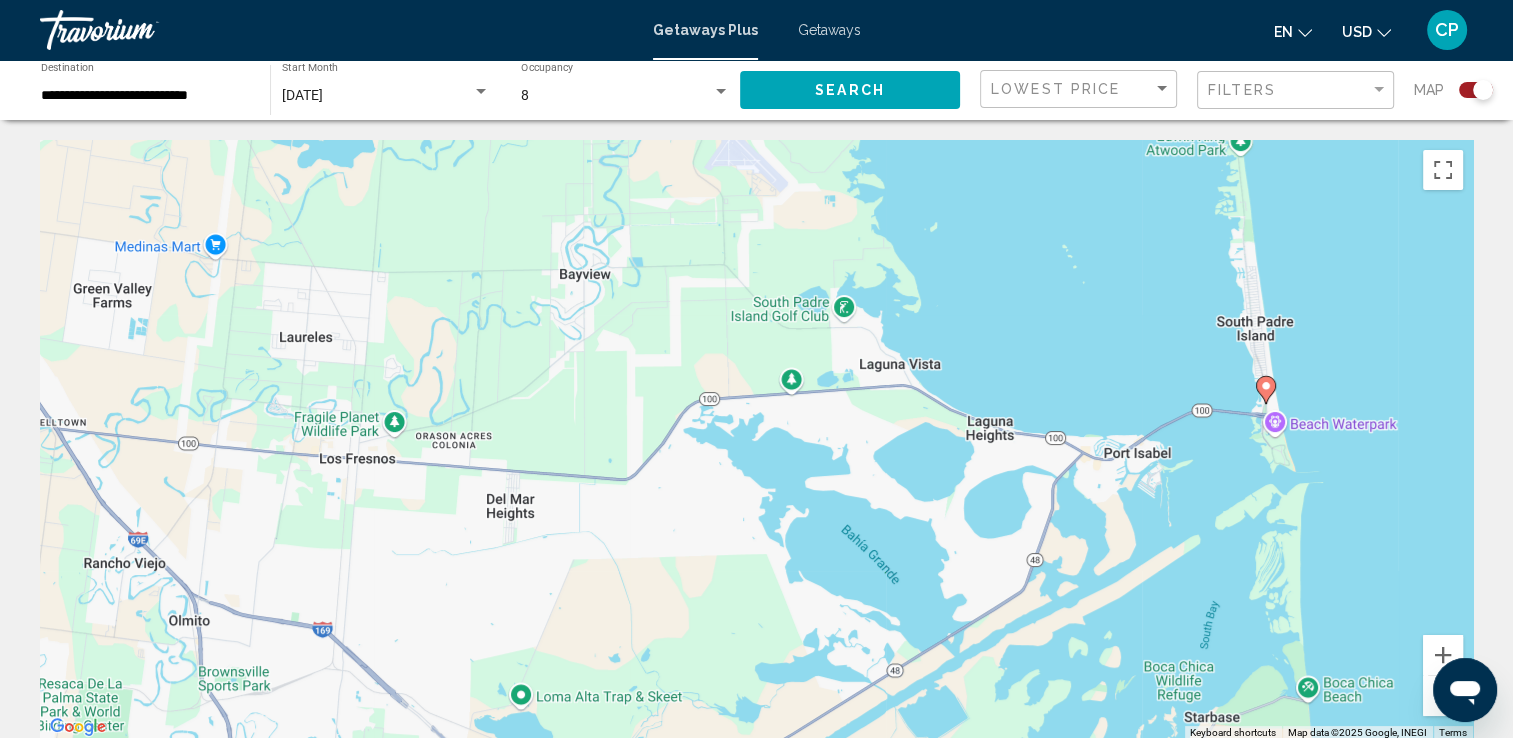 click at bounding box center (1443, 696) 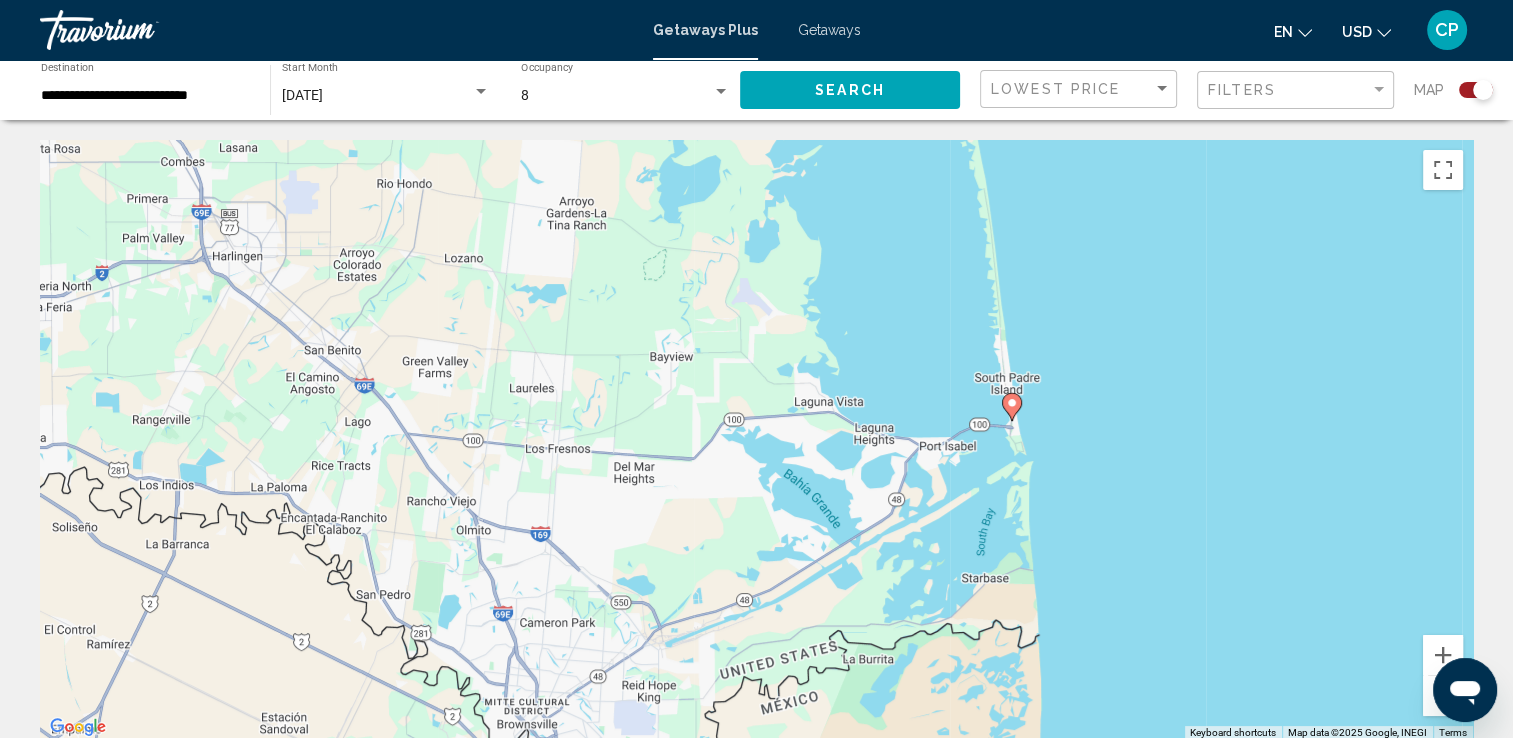 click at bounding box center [1443, 696] 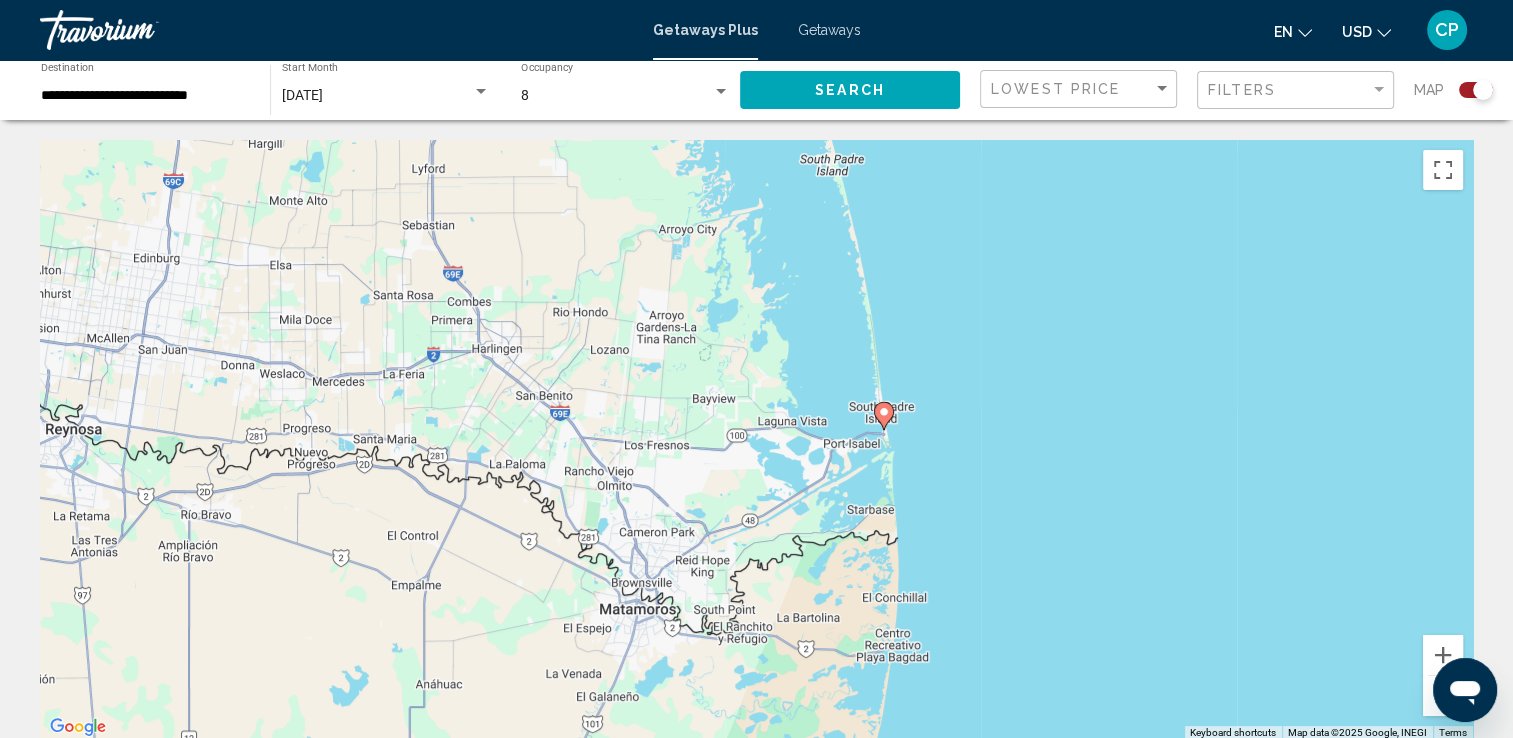 click at bounding box center [1443, 696] 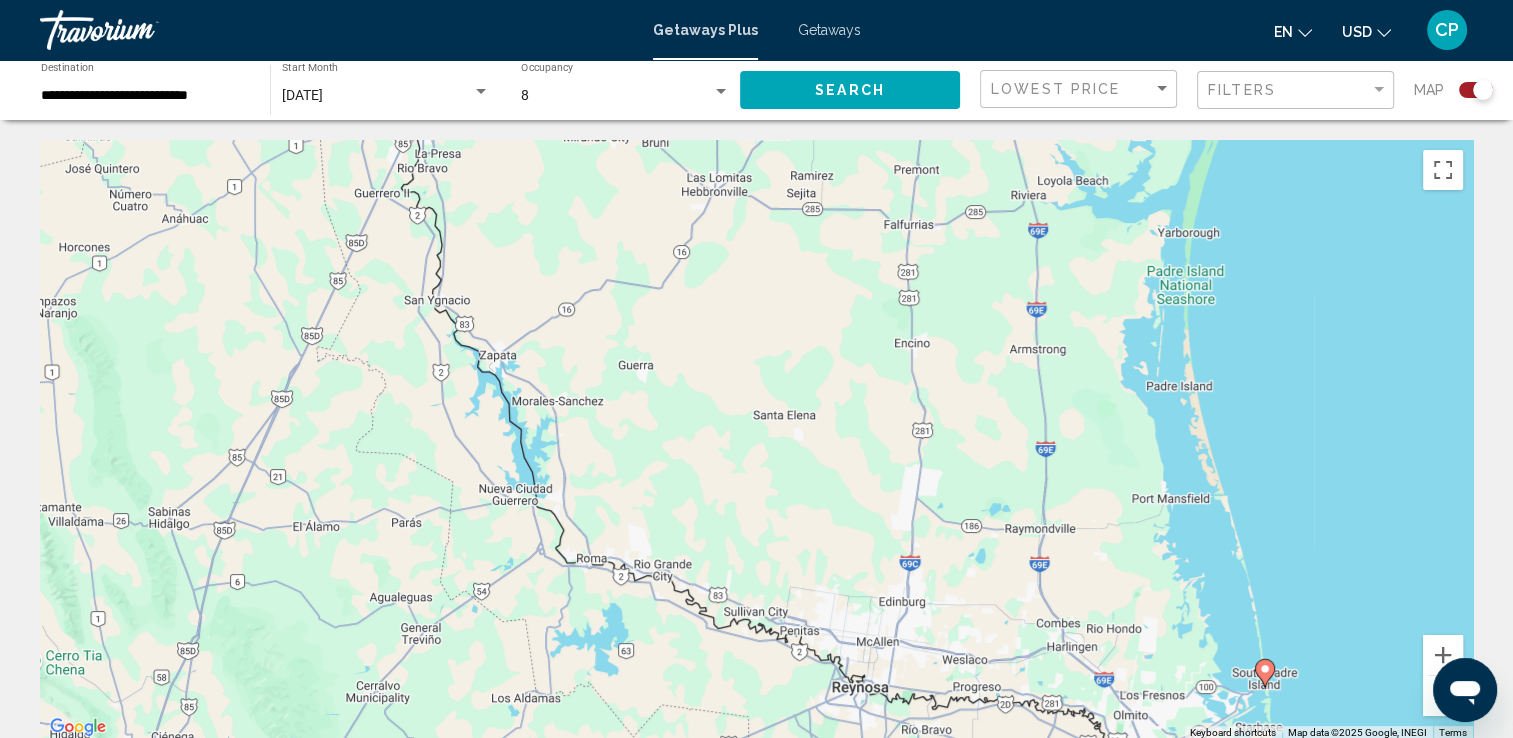 drag, startPoint x: 1076, startPoint y: 533, endPoint x: 1515, endPoint y: 789, distance: 508.1899 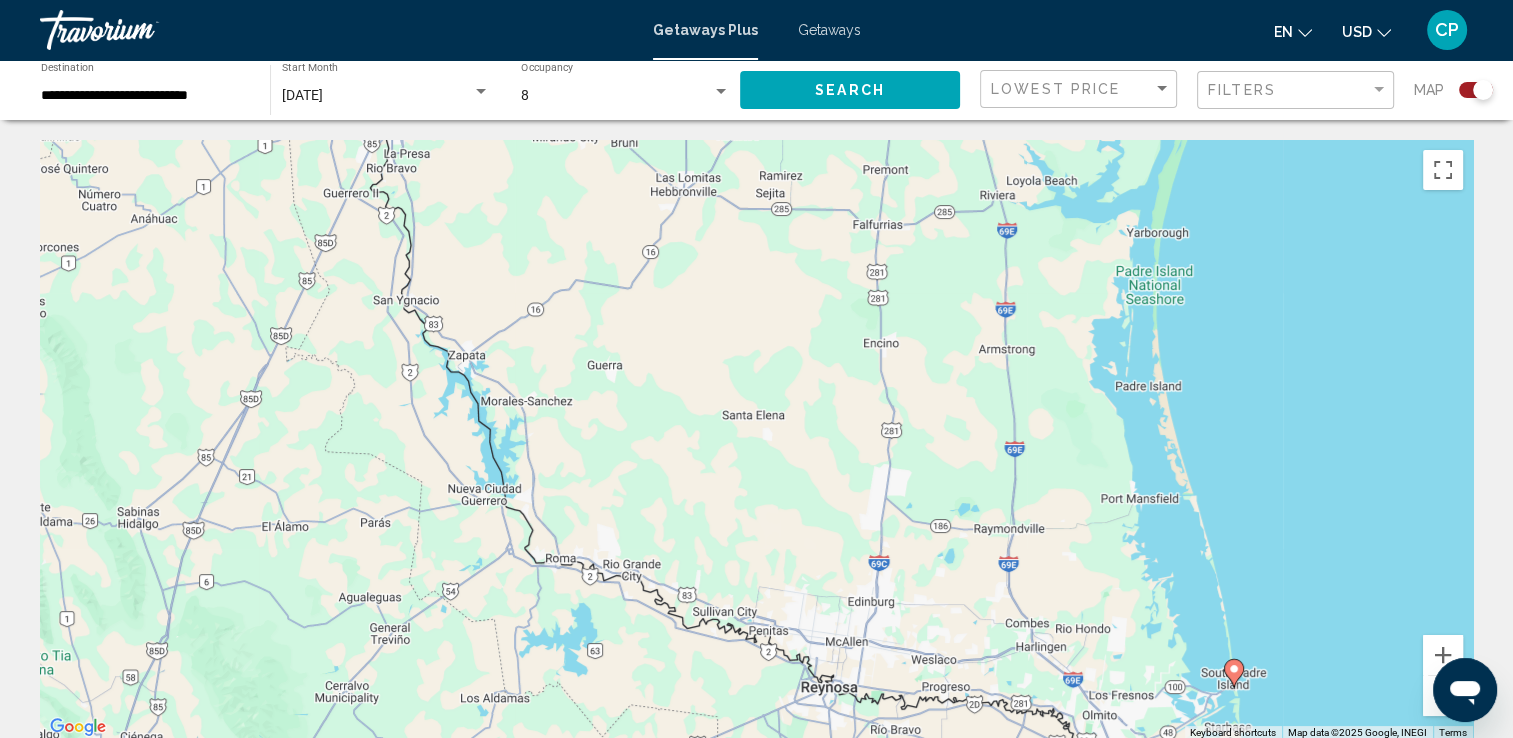 click at bounding box center (1443, 696) 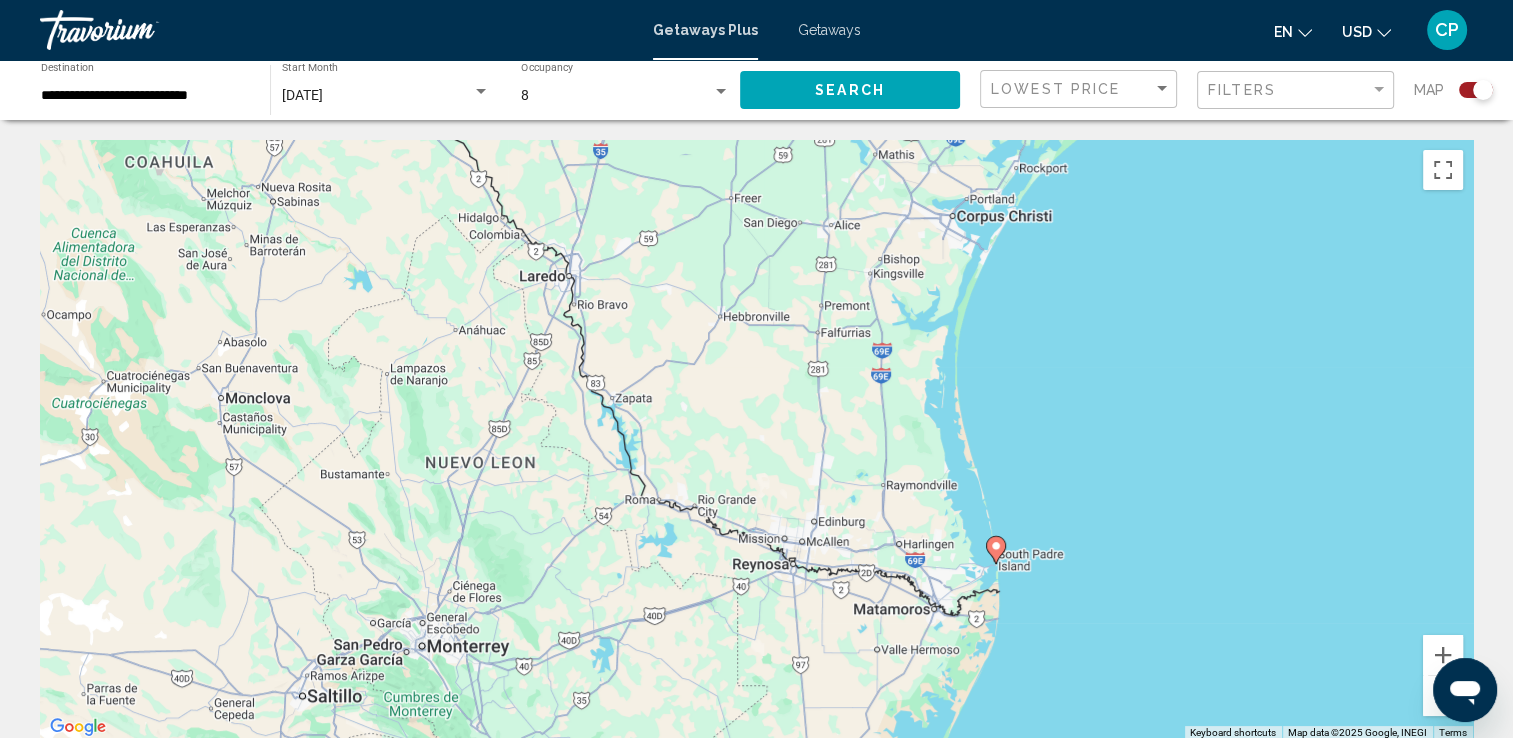 click at bounding box center (1443, 696) 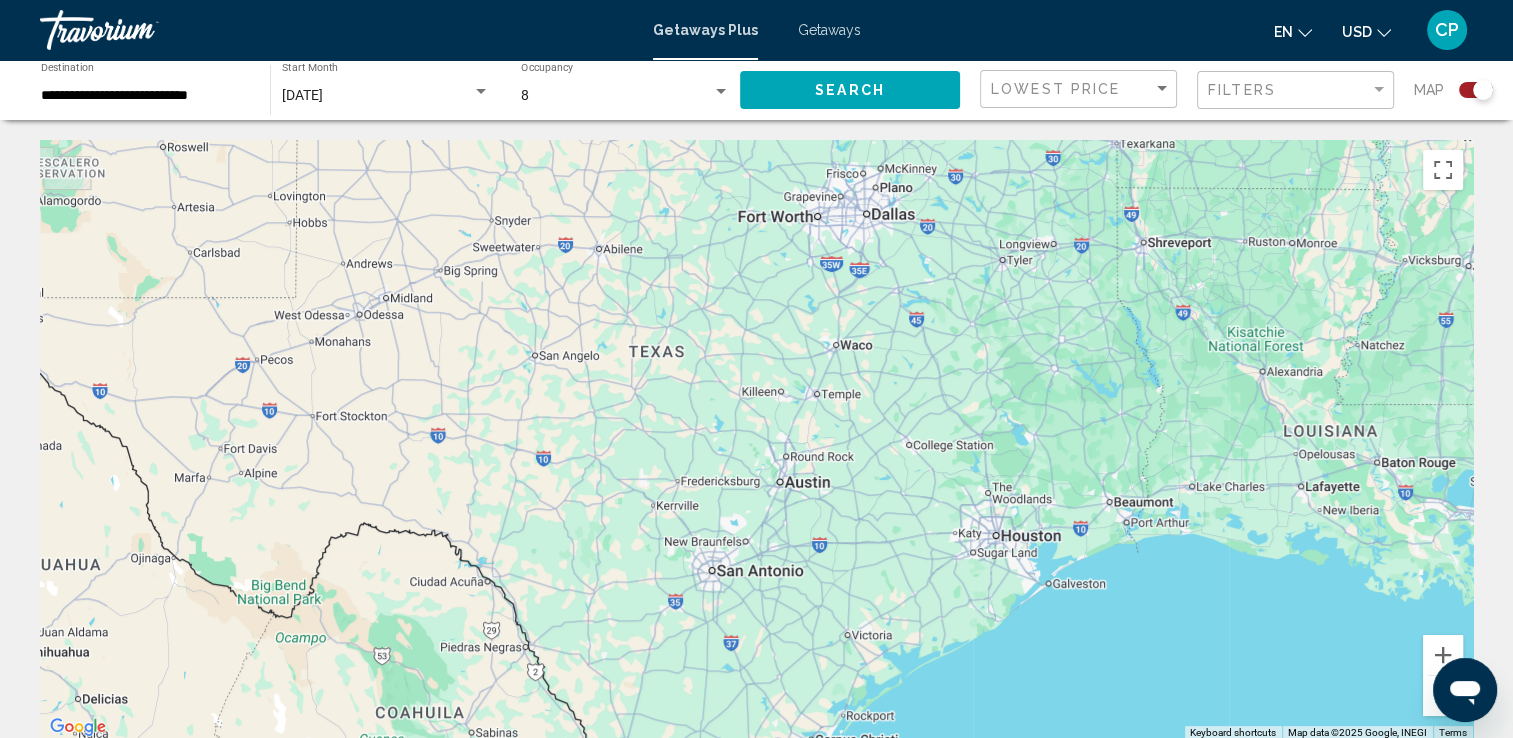 drag, startPoint x: 1024, startPoint y: 350, endPoint x: 973, endPoint y: 725, distance: 378.45212 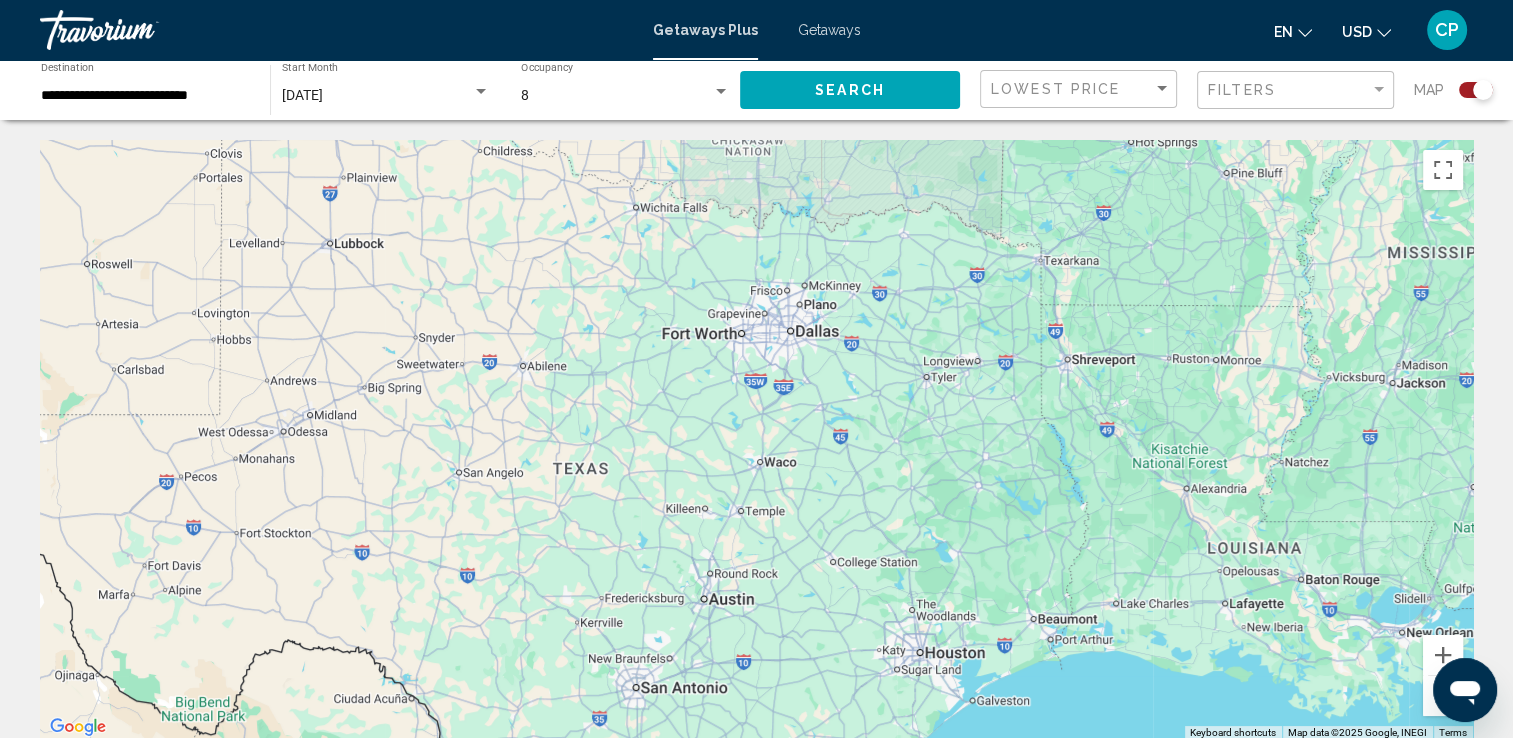 drag, startPoint x: 975, startPoint y: 397, endPoint x: 908, endPoint y: 597, distance: 210.92416 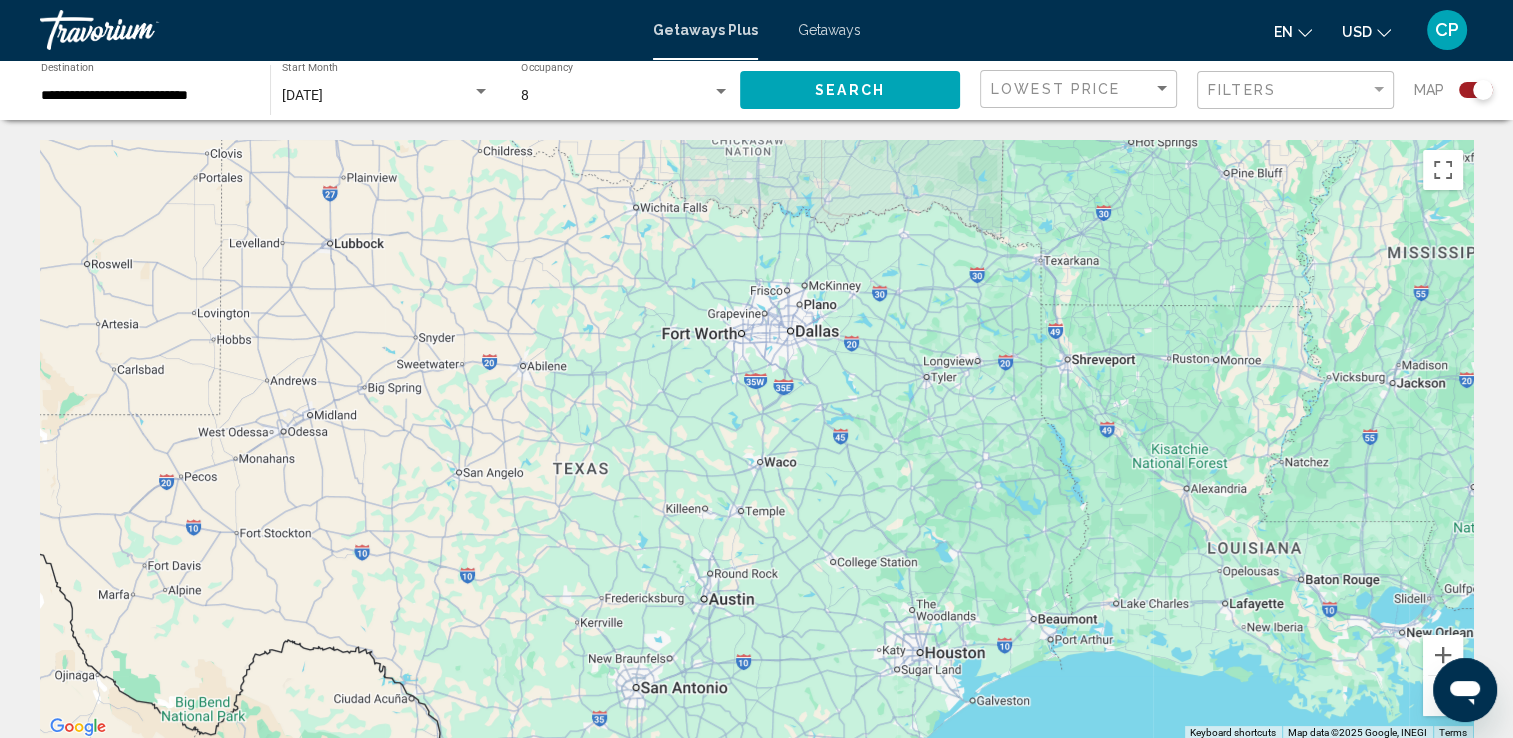 click on "To navigate, press the arrow keys." at bounding box center [756, 440] 